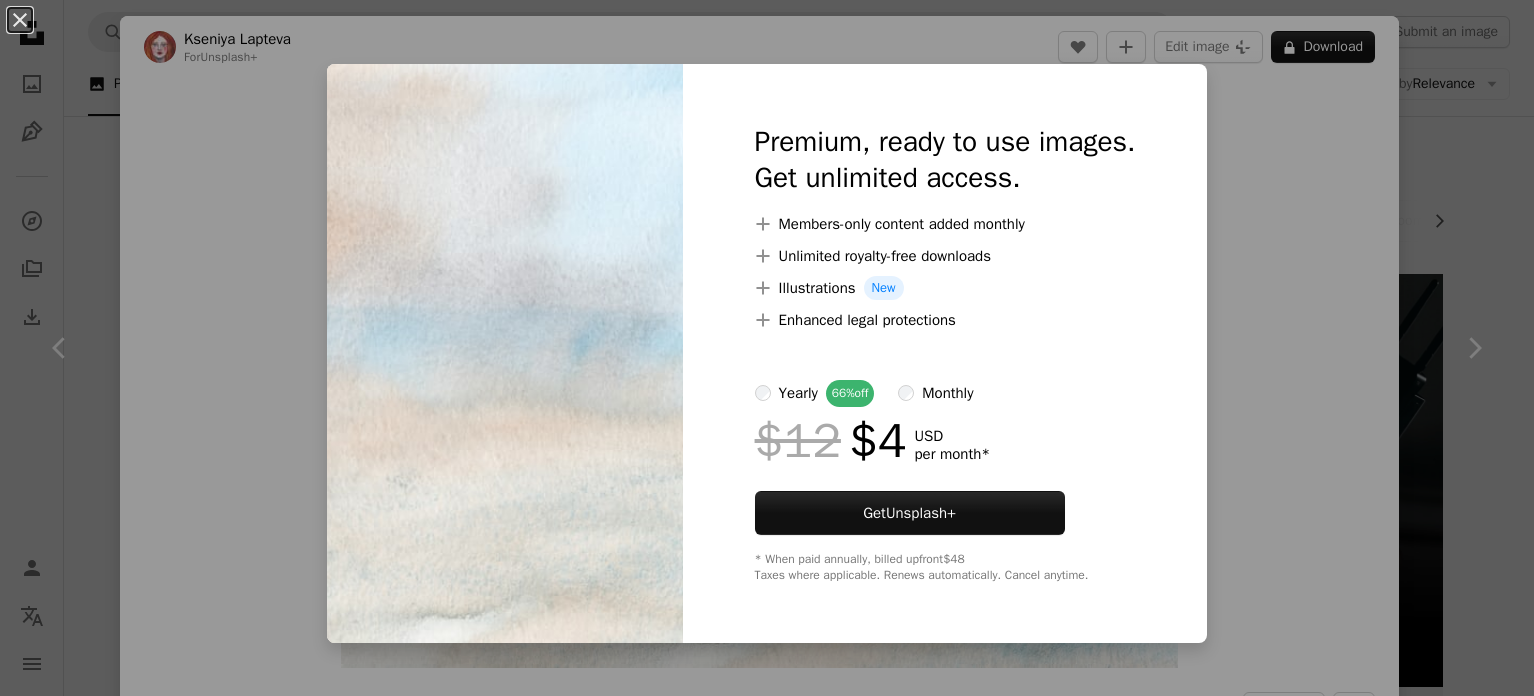 scroll, scrollTop: 1400, scrollLeft: 0, axis: vertical 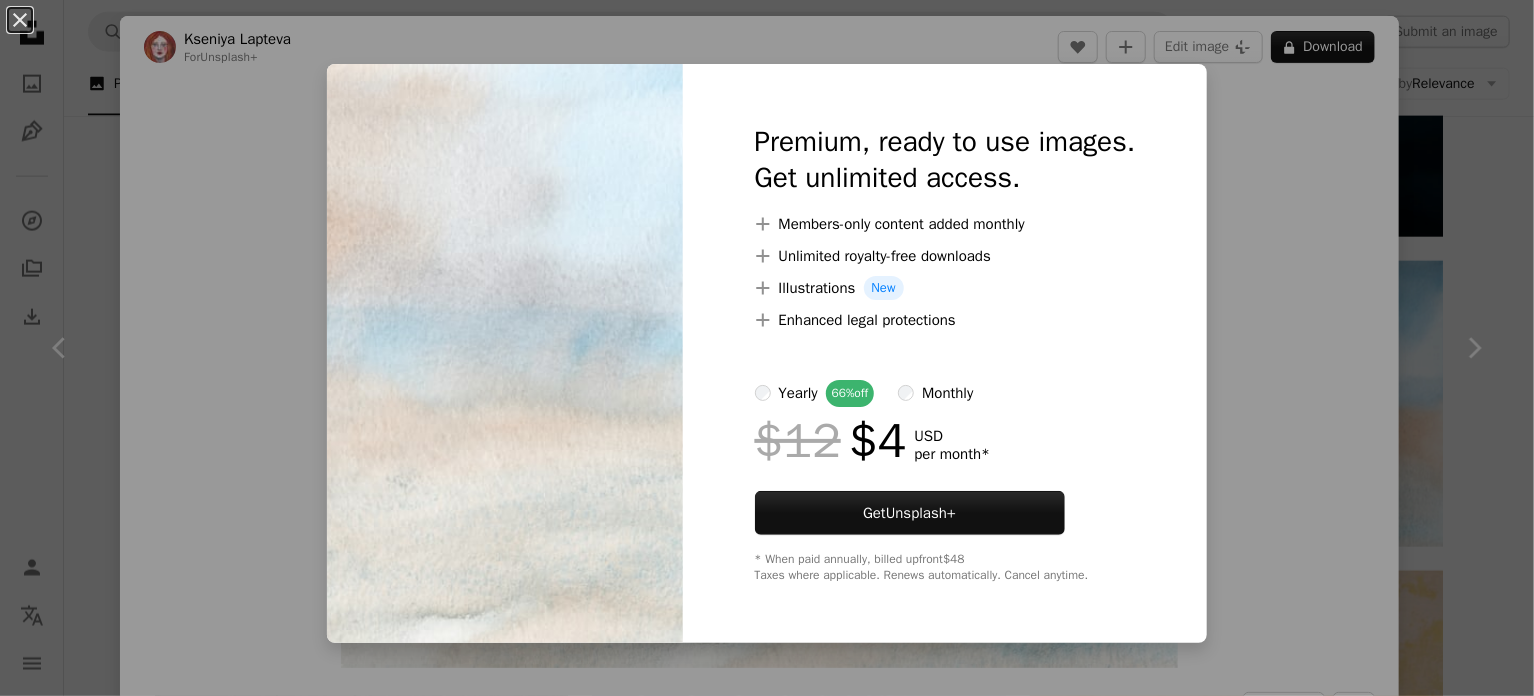 click on "An X shape Premium, ready to use images. Get unlimited access. A plus sign Members-only content added monthly A plus sign Unlimited royalty-free downloads A plus sign Illustrations  New A plus sign Enhanced legal protections yearly 66%  off monthly $12   $4 USD per month * Get  Unsplash+ * When paid annually, billed upfront  $48 Taxes where applicable. Renews automatically. Cancel anytime." at bounding box center (767, 348) 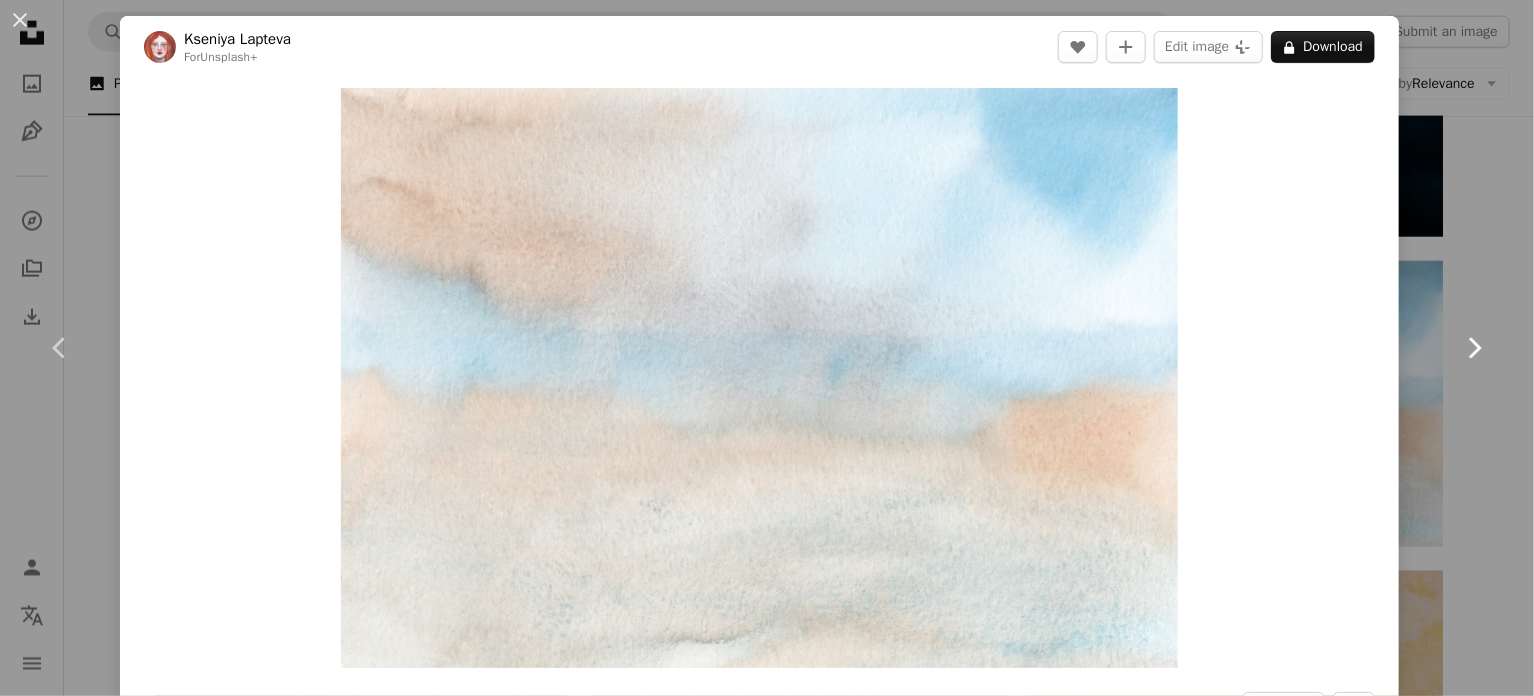 click on "Chevron right" at bounding box center [1474, 348] 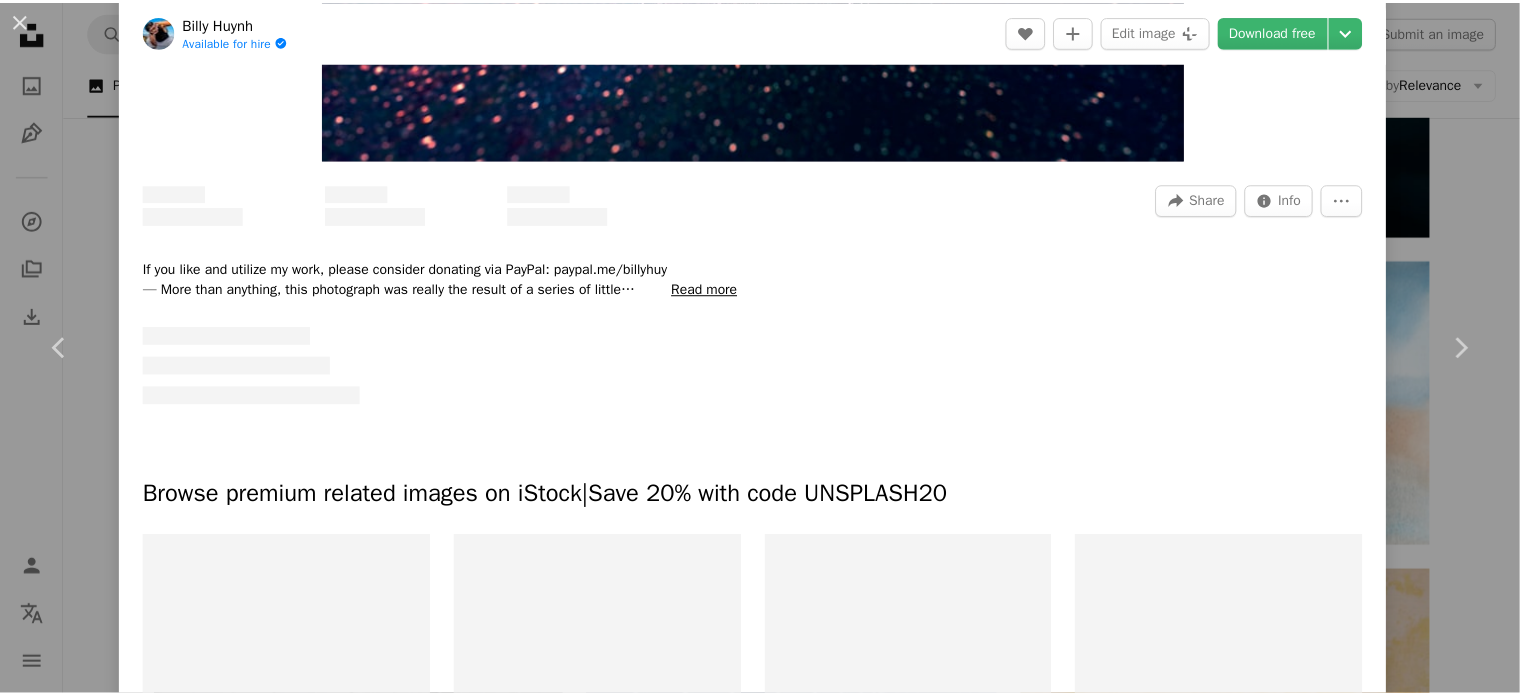 scroll, scrollTop: 600, scrollLeft: 0, axis: vertical 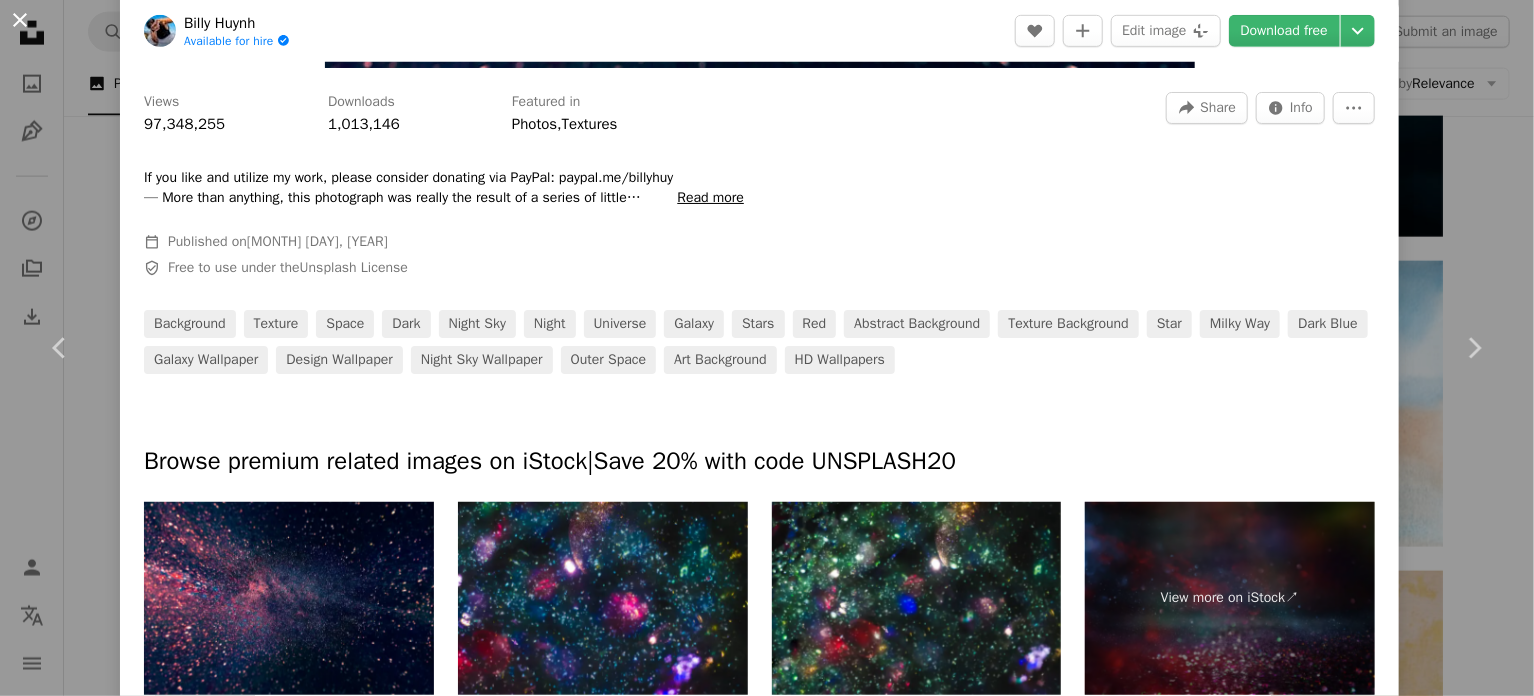 click on "An X shape" at bounding box center [20, 20] 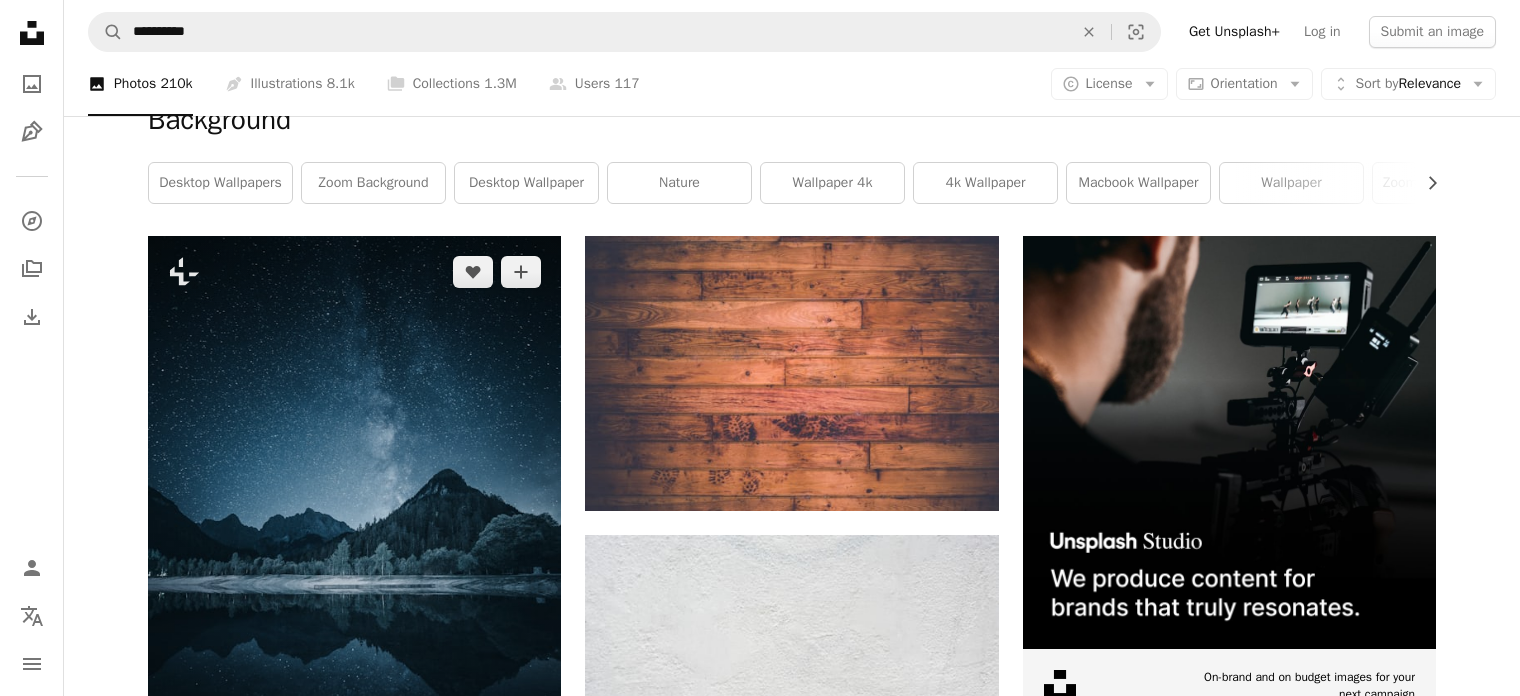 scroll, scrollTop: 0, scrollLeft: 0, axis: both 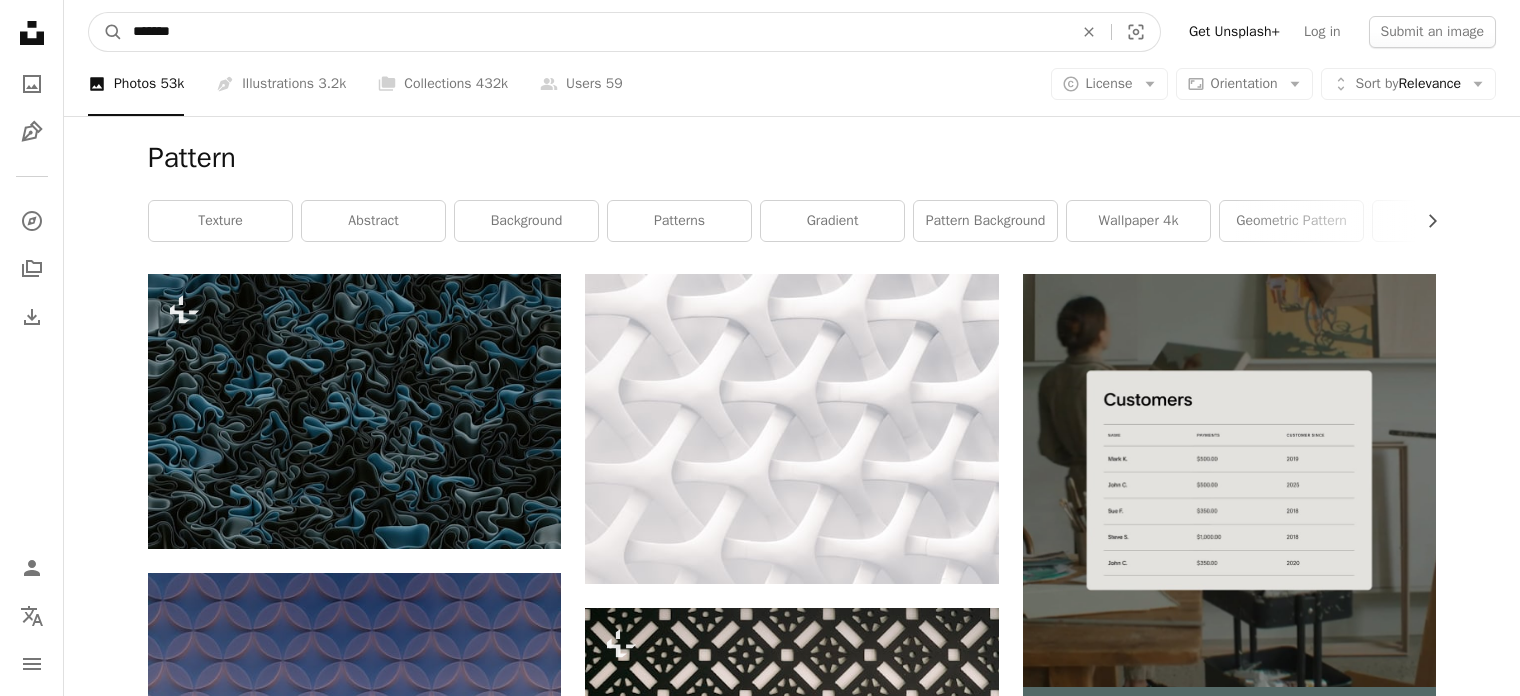 click on "*******" at bounding box center (595, 32) 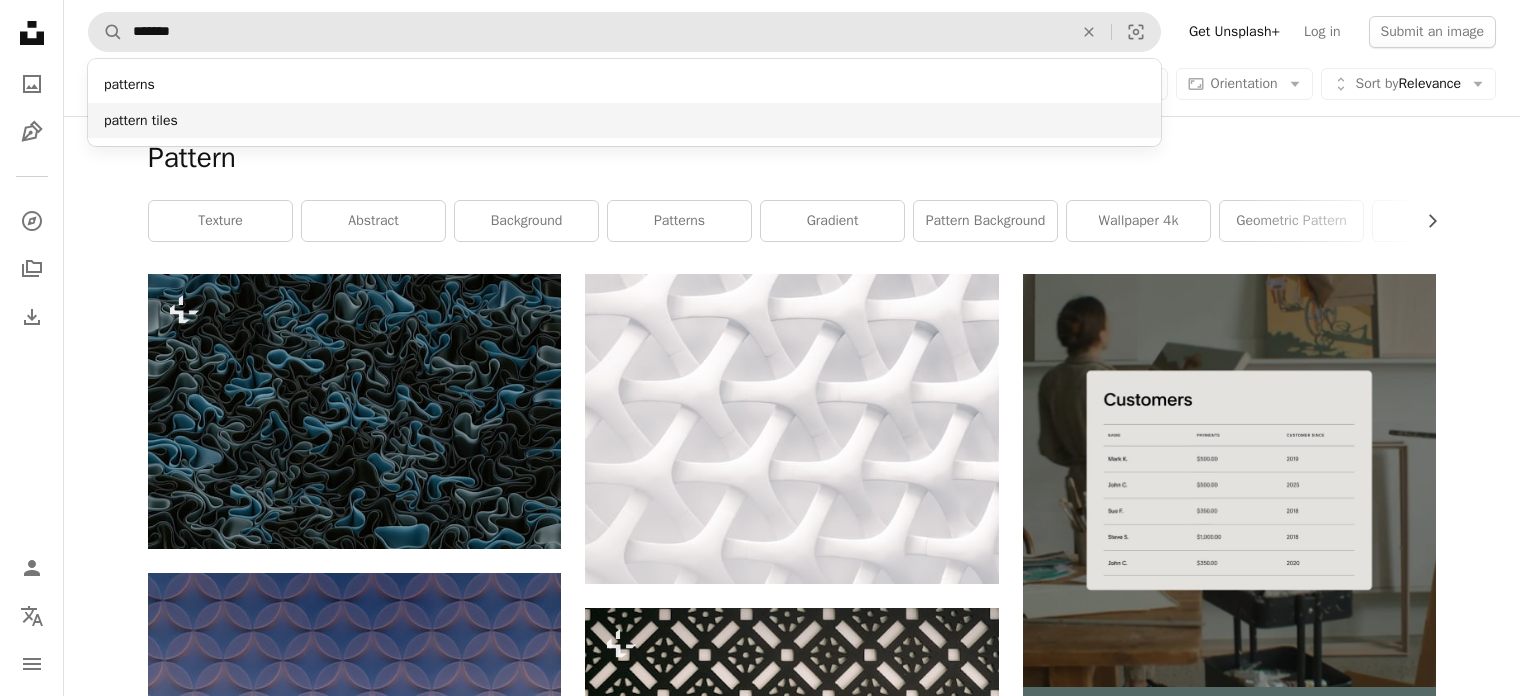 click on "pattern tiles" at bounding box center [624, 121] 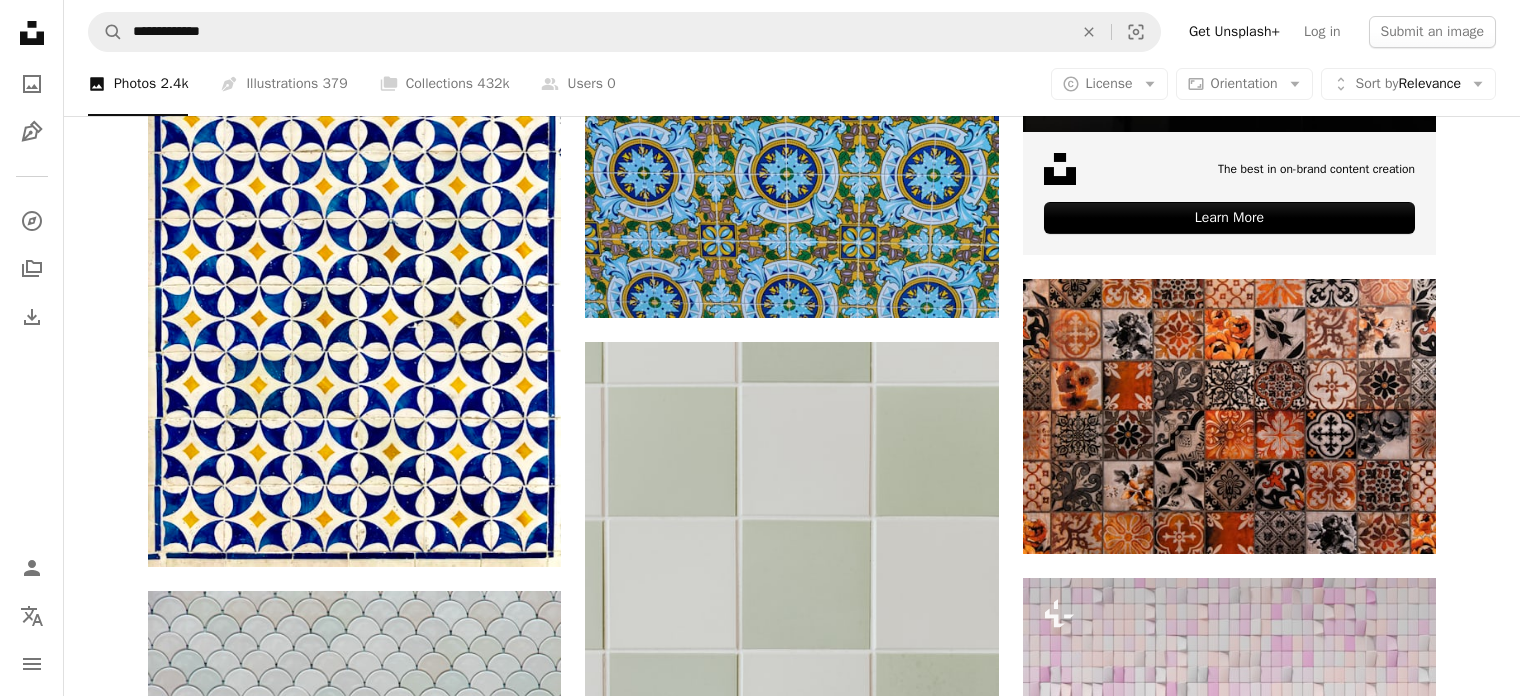 scroll, scrollTop: 500, scrollLeft: 0, axis: vertical 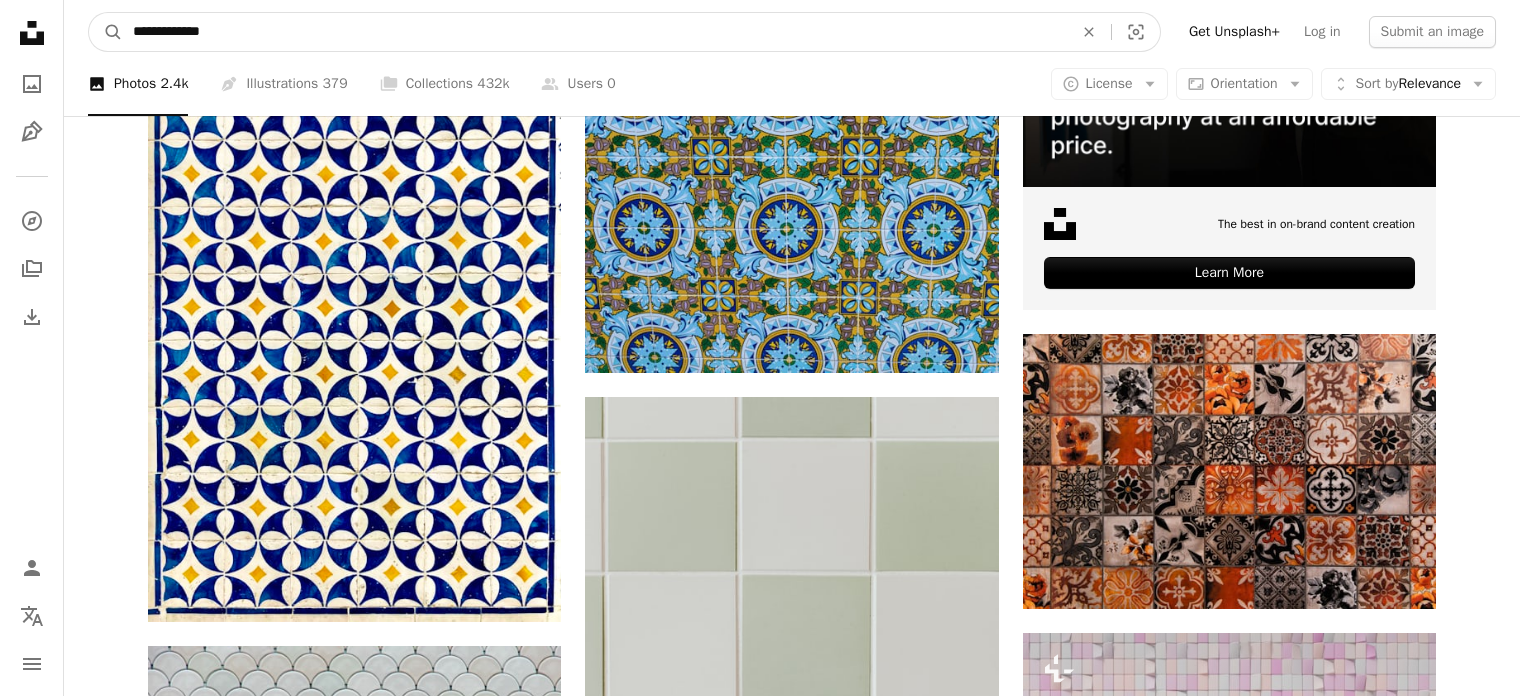 click on "**********" at bounding box center [595, 32] 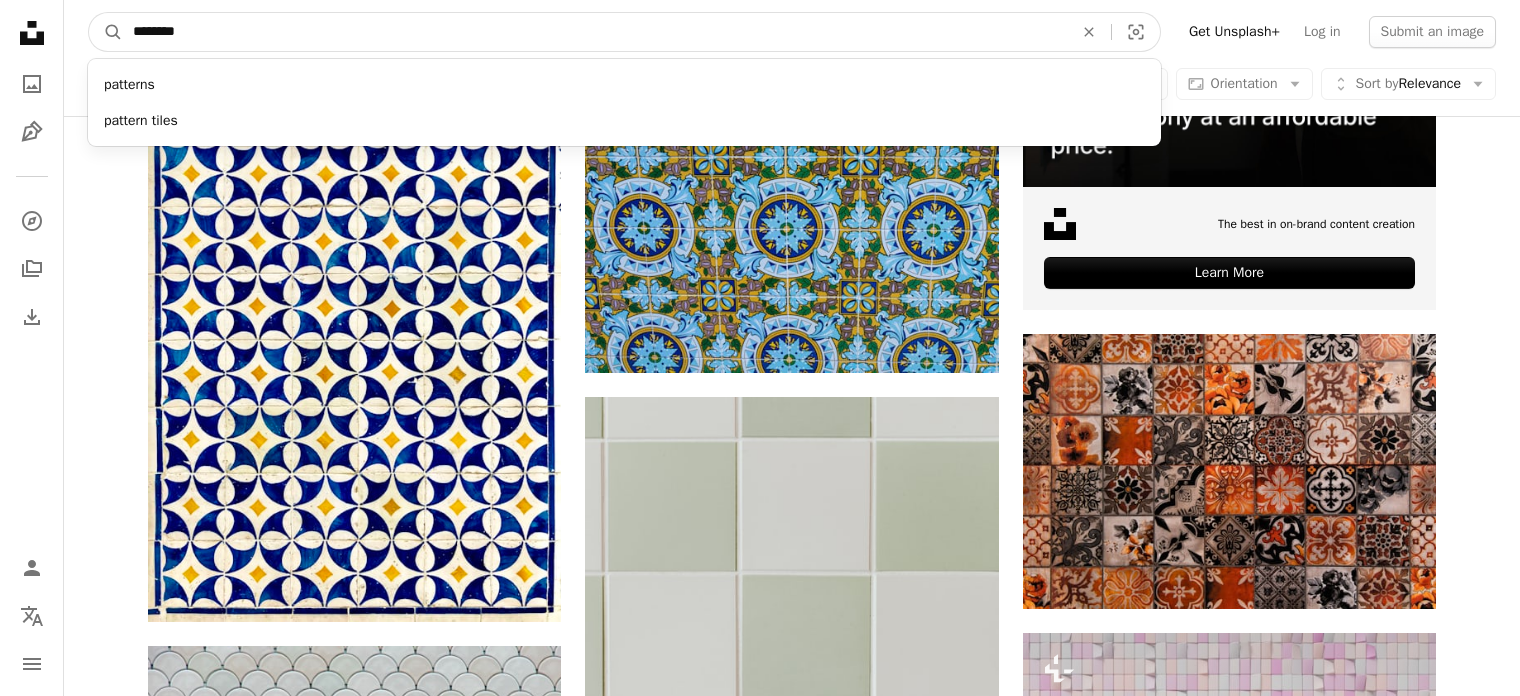 type on "*******" 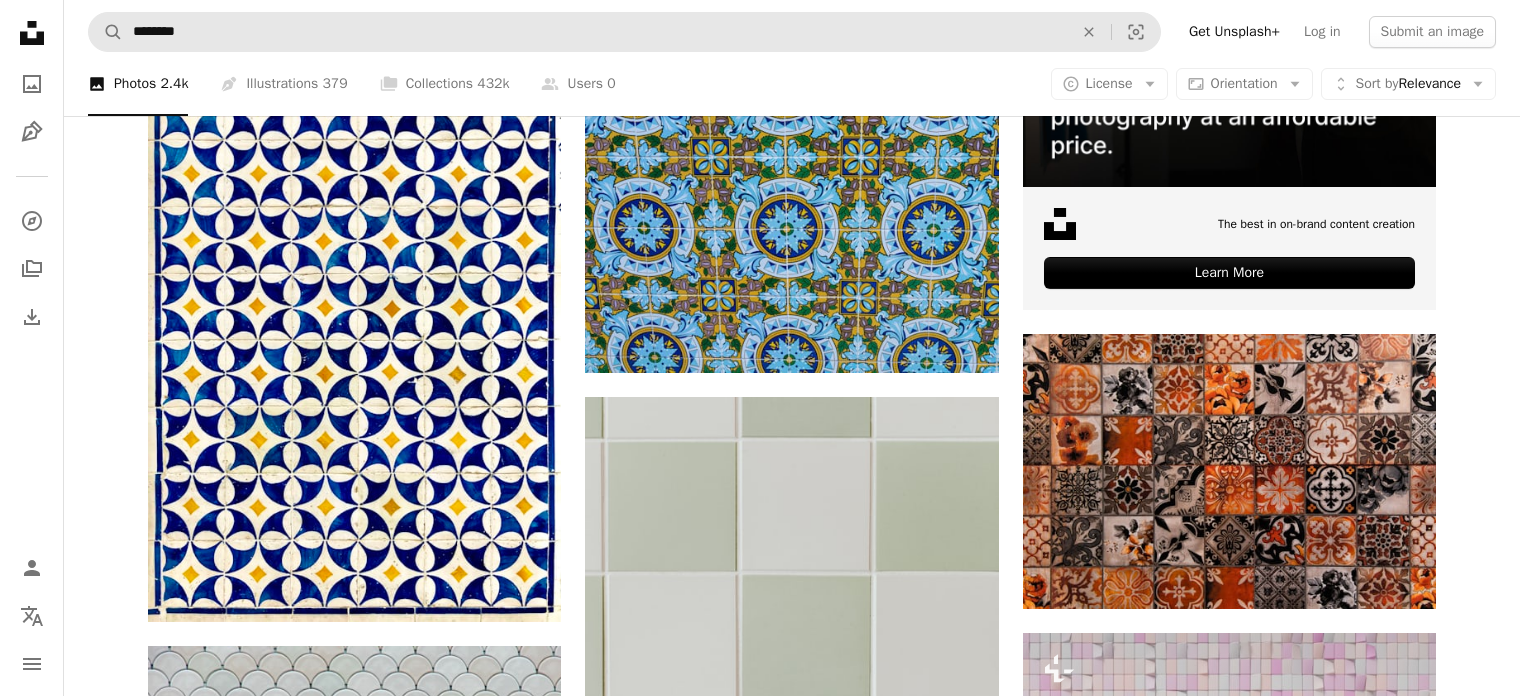 scroll, scrollTop: 0, scrollLeft: 0, axis: both 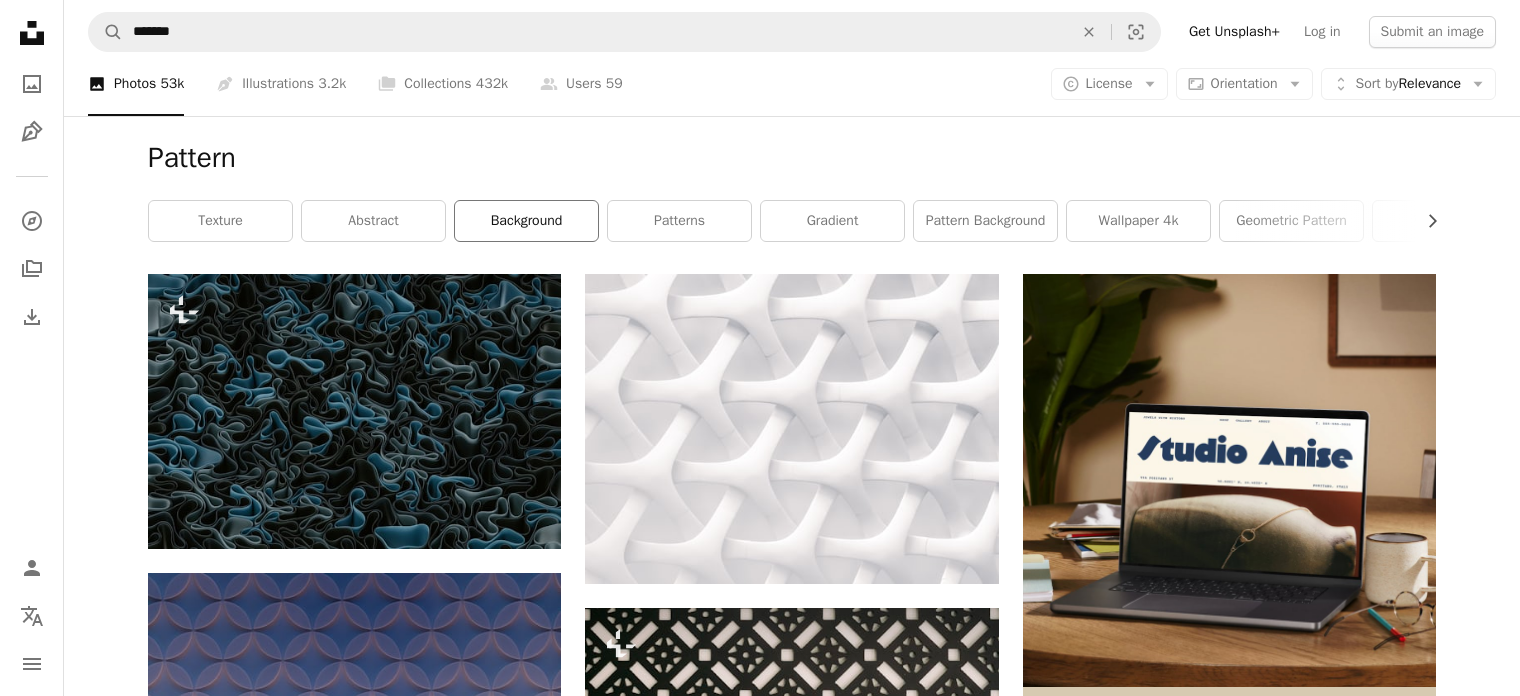 click on "background" at bounding box center (526, 221) 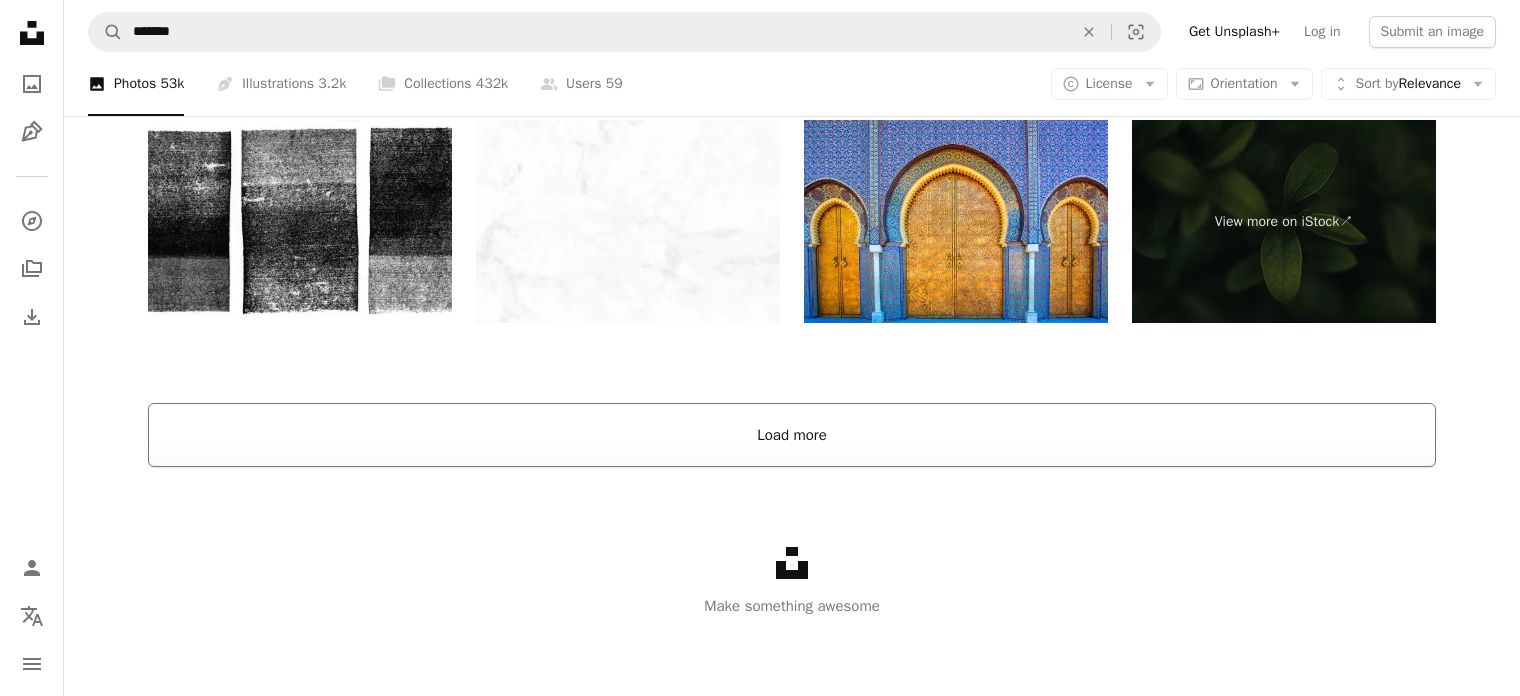 click on "Load more" at bounding box center [792, 435] 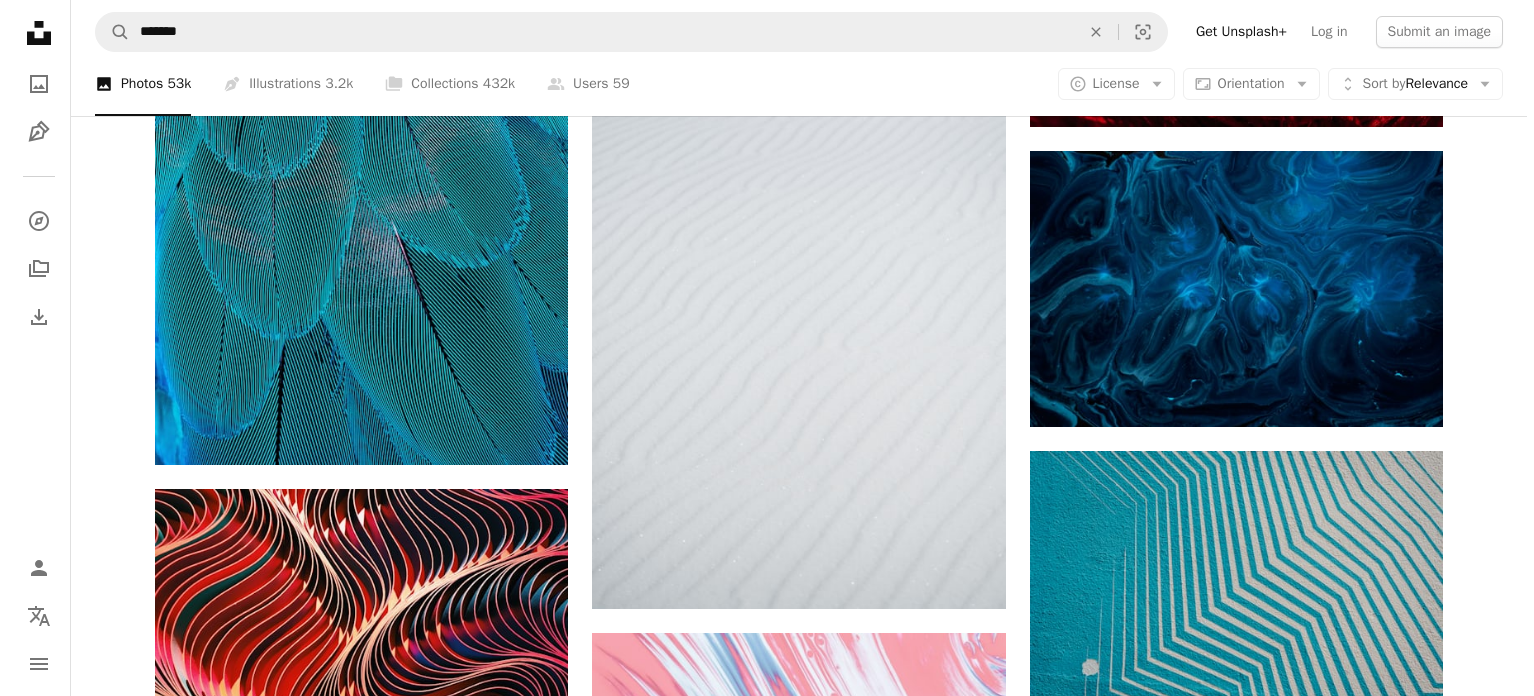 scroll, scrollTop: 12227, scrollLeft: 0, axis: vertical 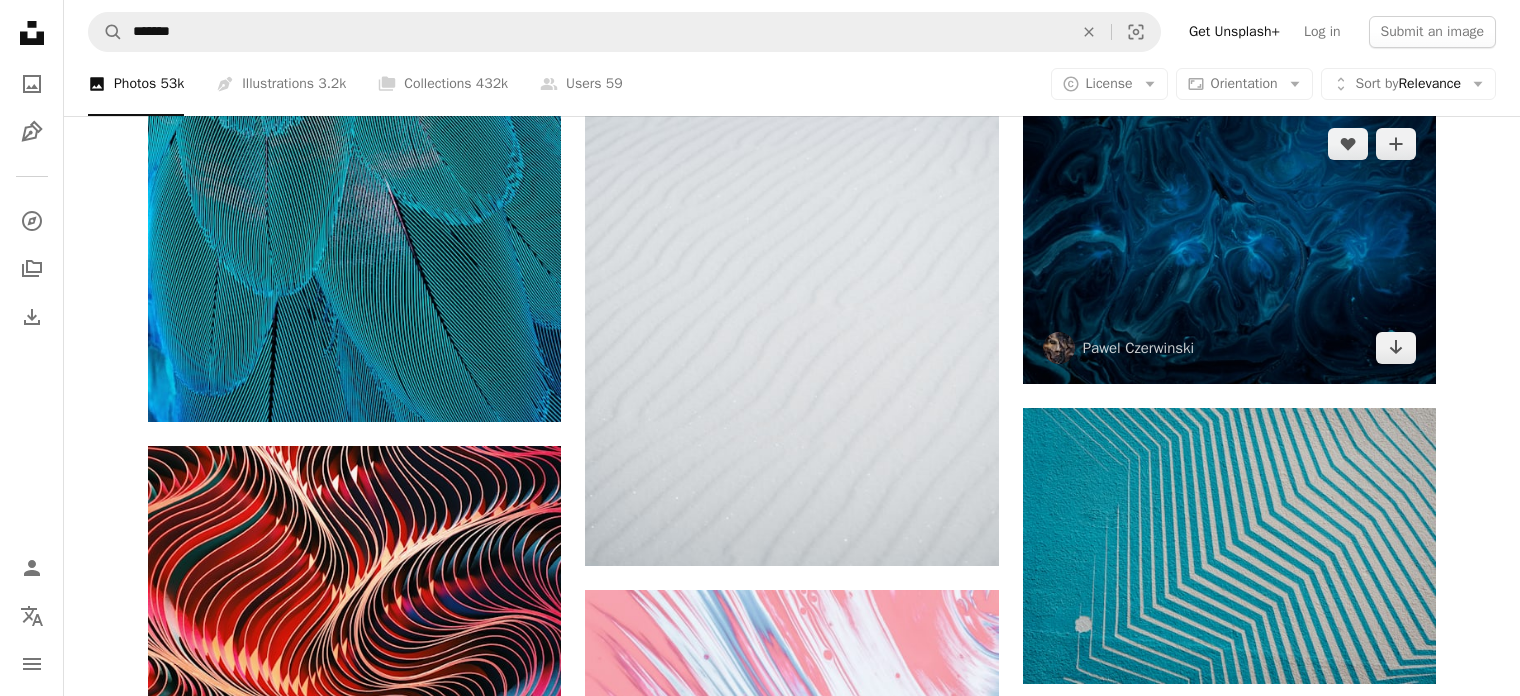 click at bounding box center (1229, 245) 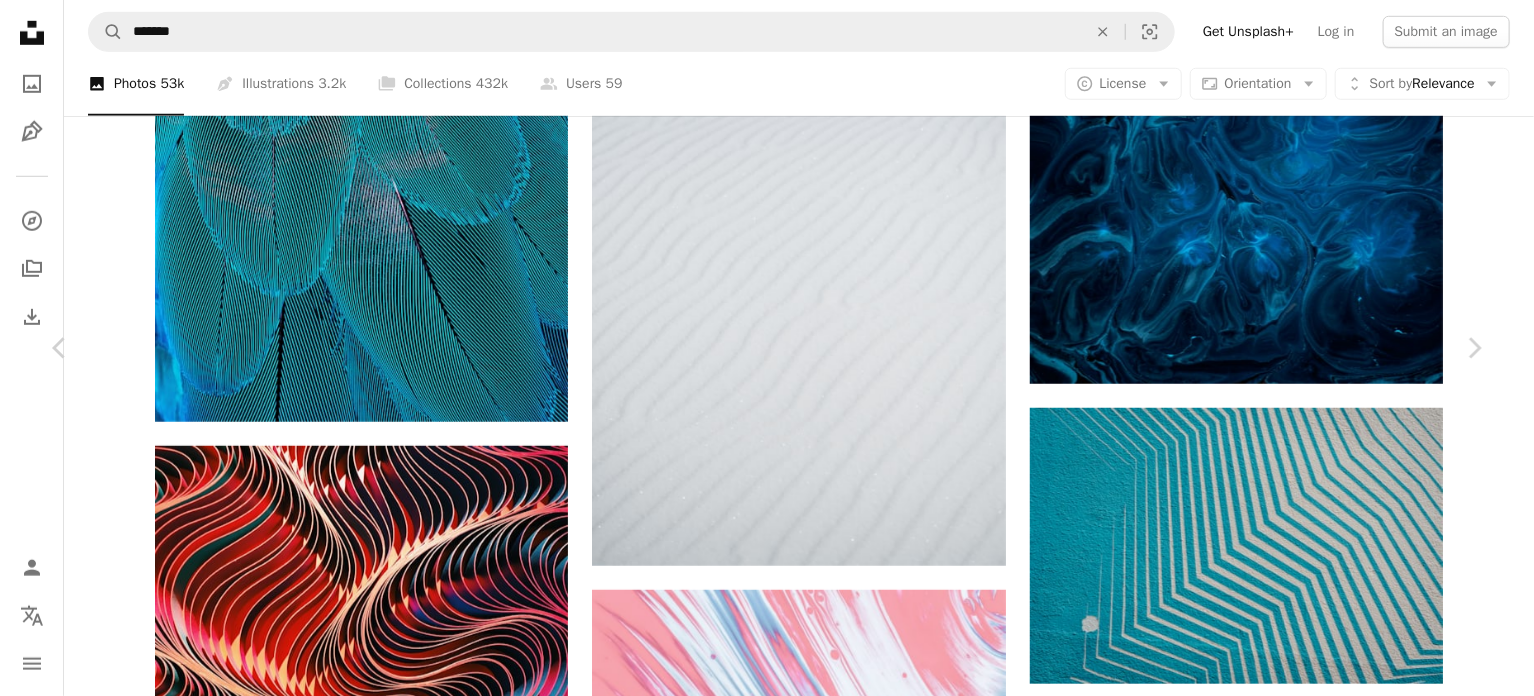 scroll, scrollTop: 6662, scrollLeft: 0, axis: vertical 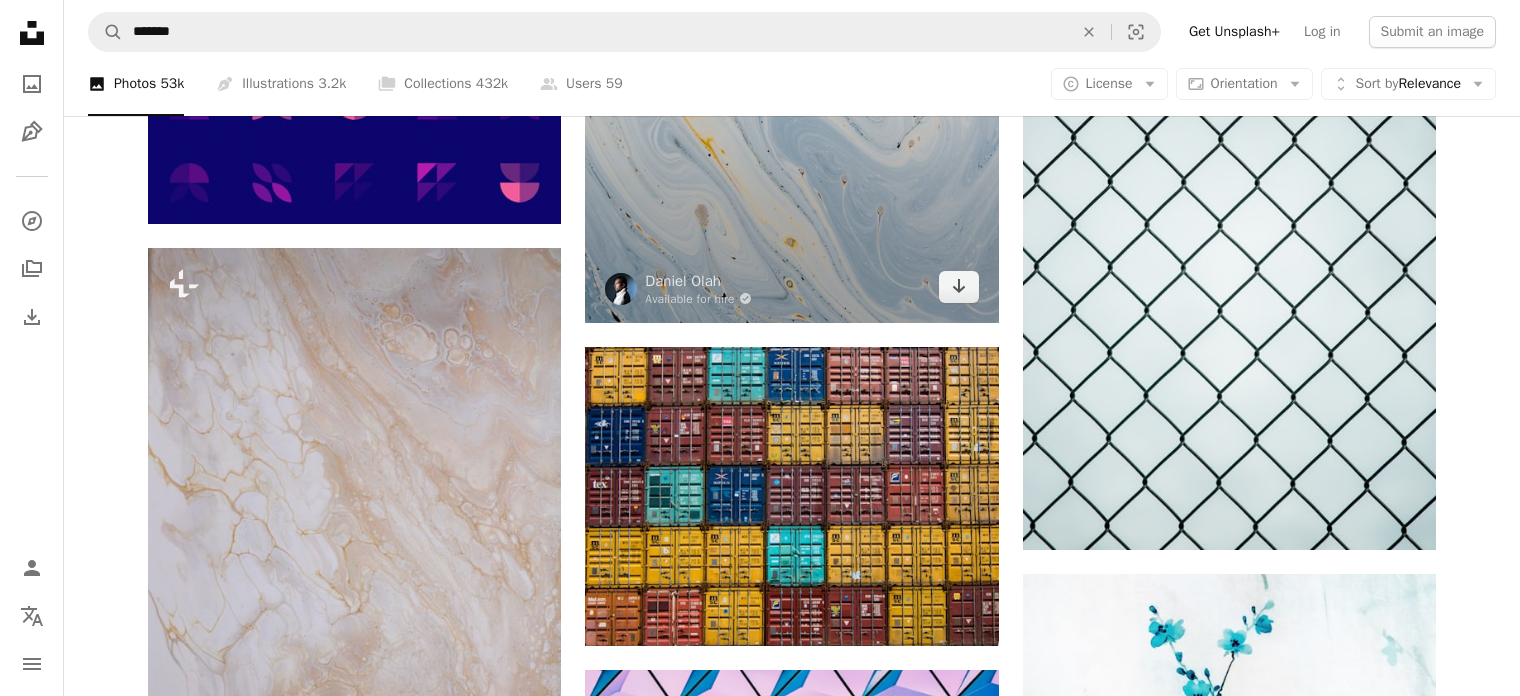 click at bounding box center (791, -45) 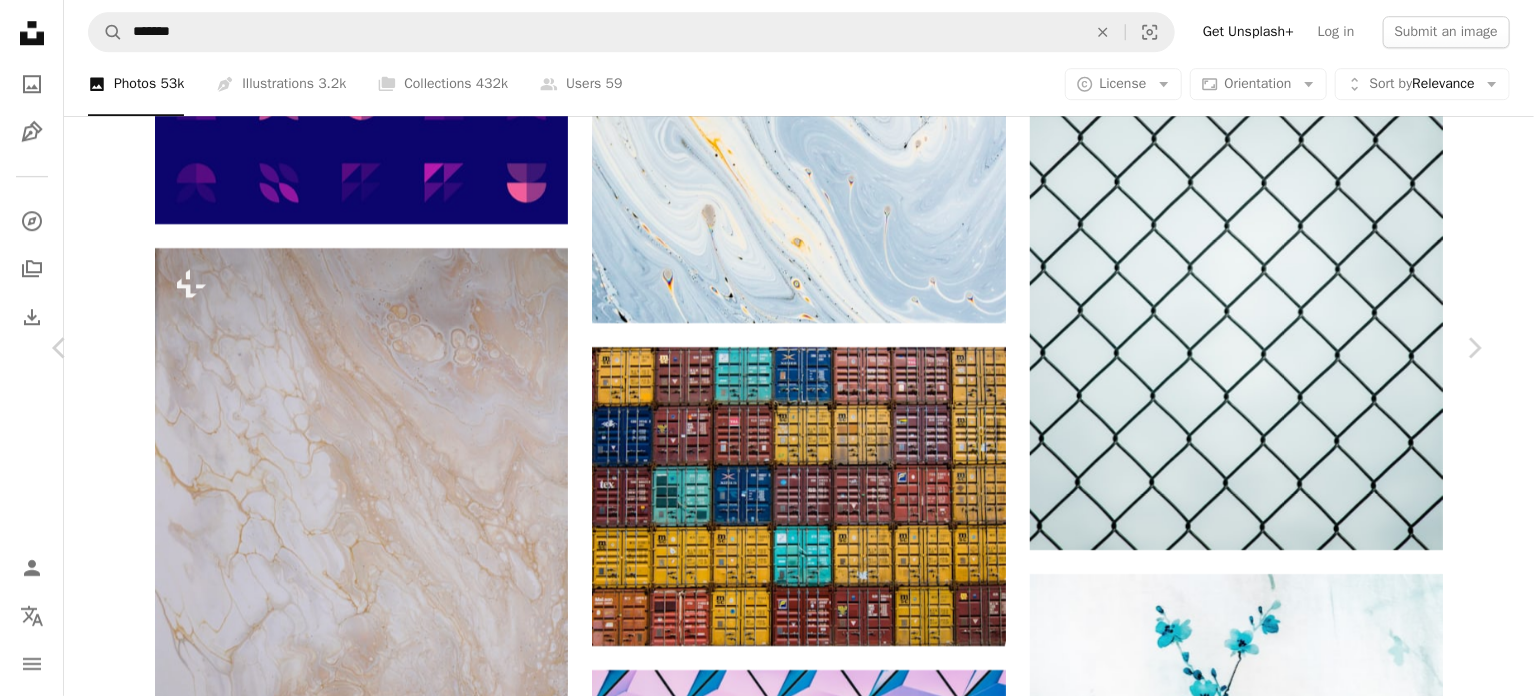 scroll, scrollTop: 0, scrollLeft: 0, axis: both 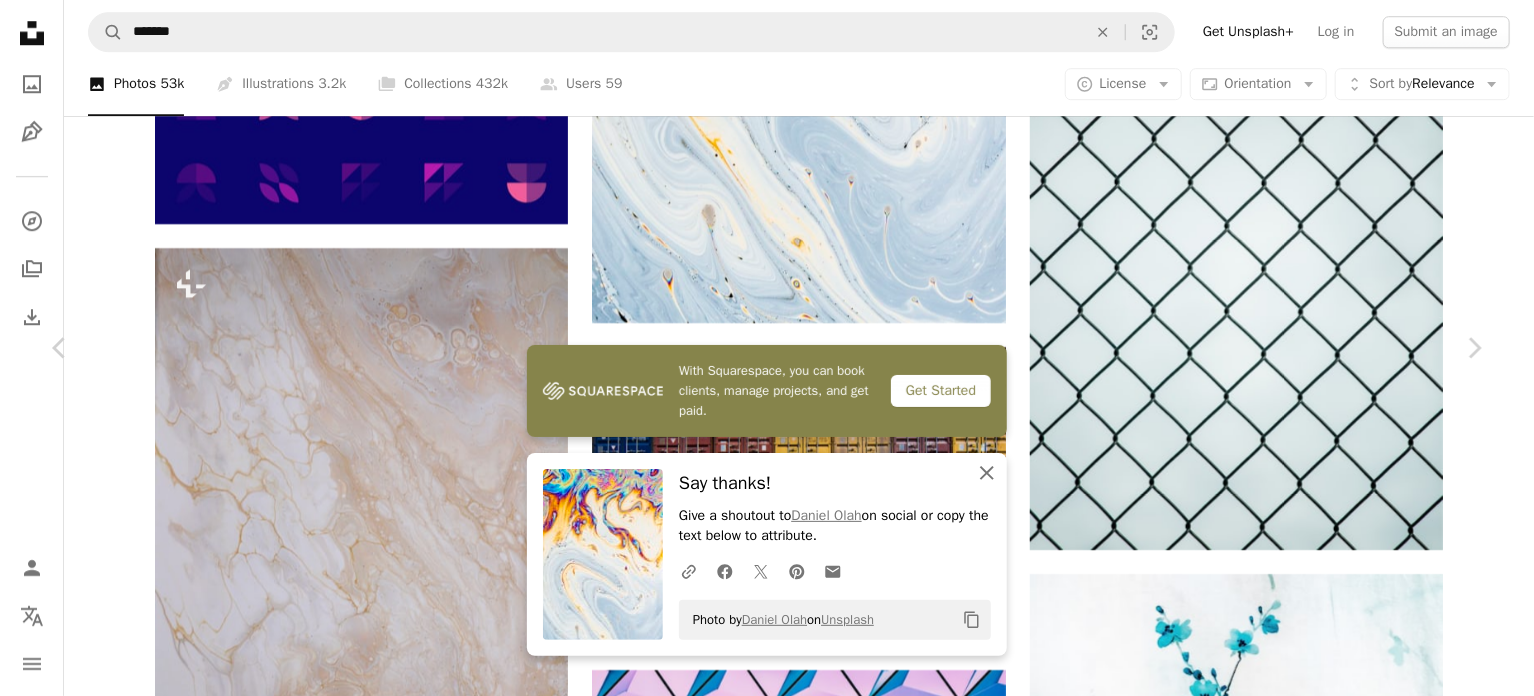click on "An X shape" 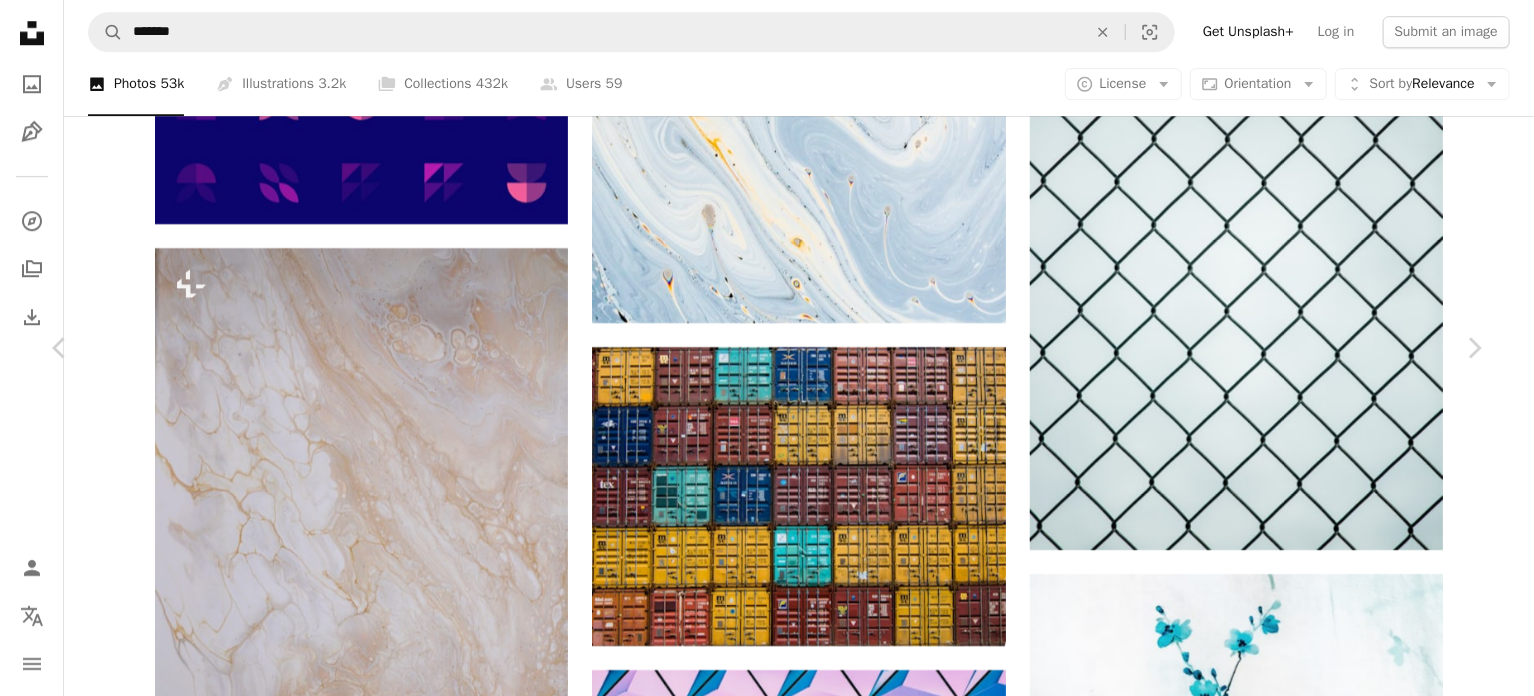 scroll, scrollTop: 2700, scrollLeft: 0, axis: vertical 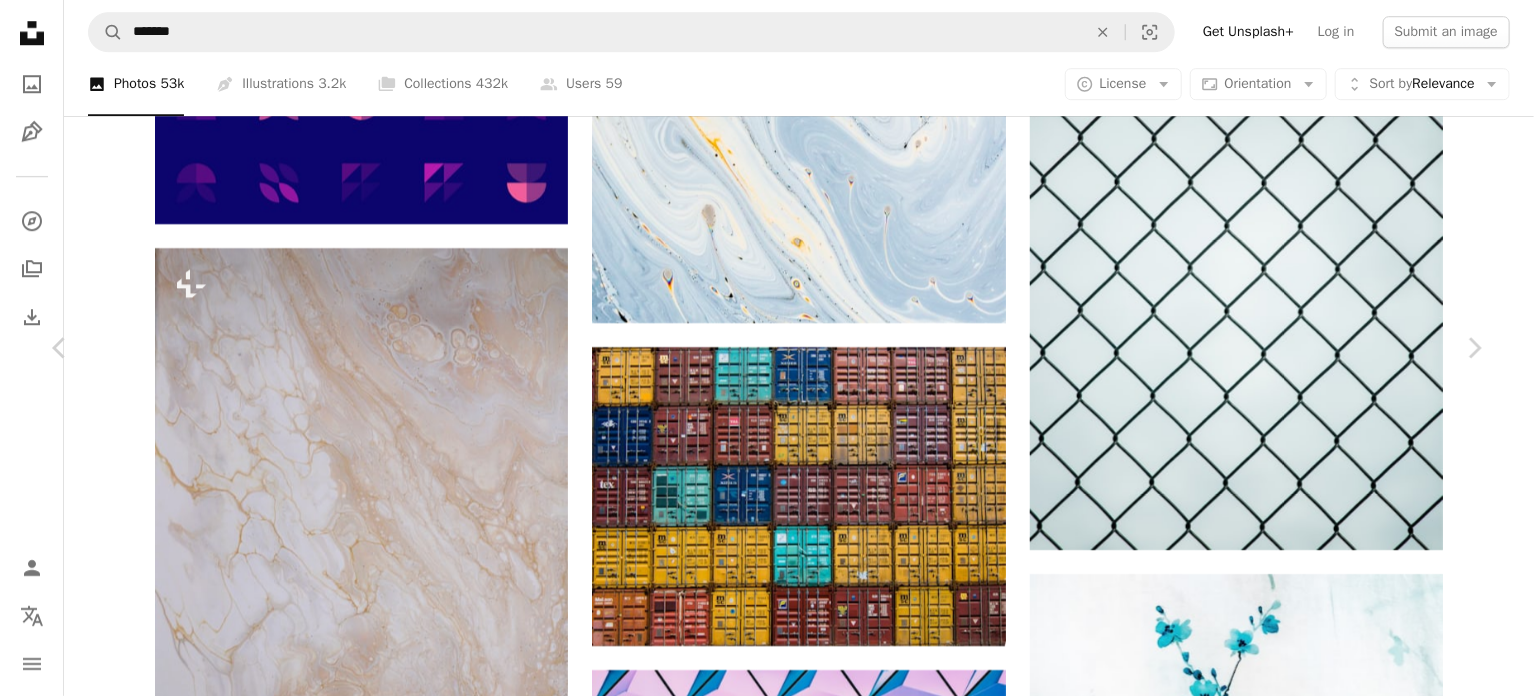 click on "Download free" at bounding box center [1285, 4380] 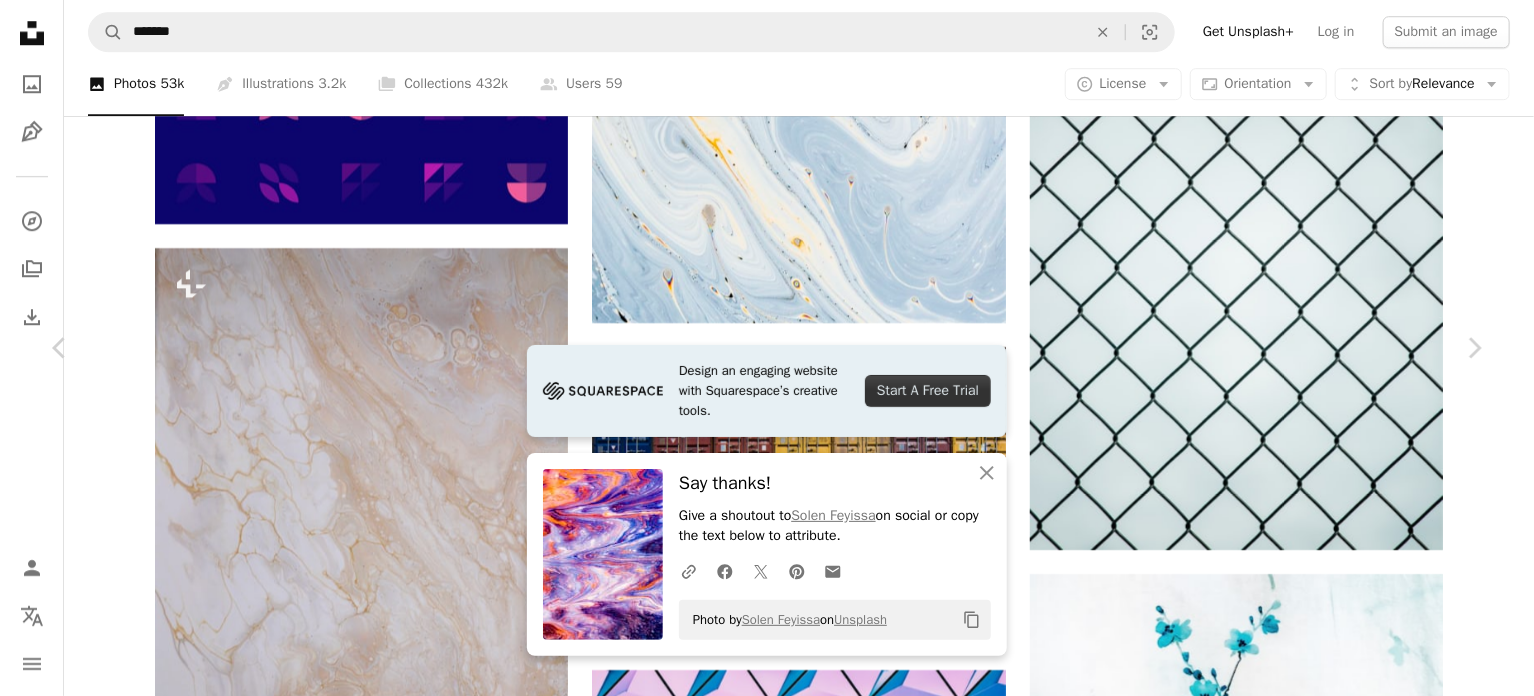 click on "[FIRST] [LAST] Design an engaging website with Squarespace’s creative tools. Start A Free Trial An X shape Close Say thanks! Give a shoutout to [FIRST] [LAST] on social or copy the text below to attribute. A URL sharing icon (chains) Facebook icon X (formerly Twitter) icon Pinterest icon An envelope Photo by [FIRST] [LAST] on Unsplash
Copy content [FIRST] [LAST] [FIRST] [LAST] A heart A plus sign Edit image   Plus sign for Unsplash+ Download Plus sign for Unsplash+ A heart A plus sign [FIRST] [LAST] For Unsplash+ A lock   Download Plus sign for Unsplash+ A heart A plus sign" at bounding box center [767, 4681] 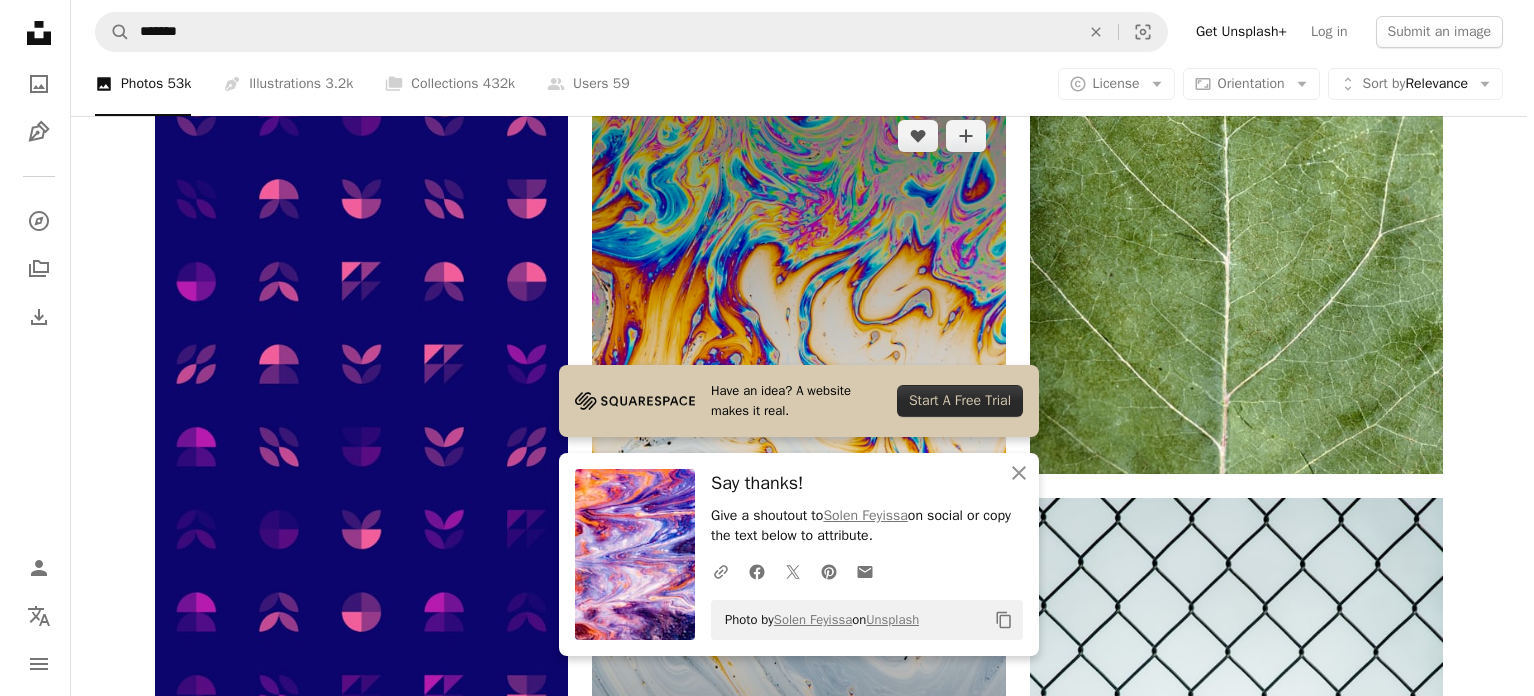 scroll, scrollTop: 17827, scrollLeft: 0, axis: vertical 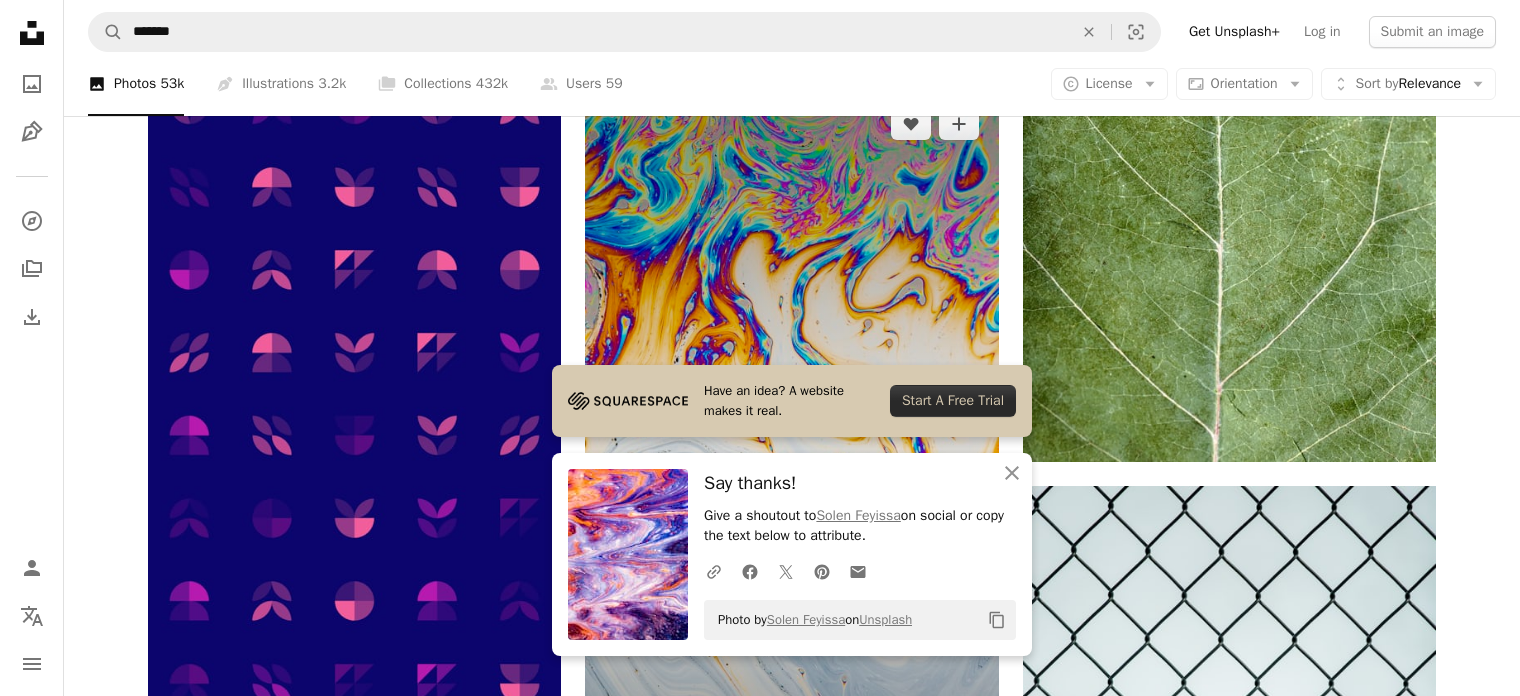 click at bounding box center (791, 455) 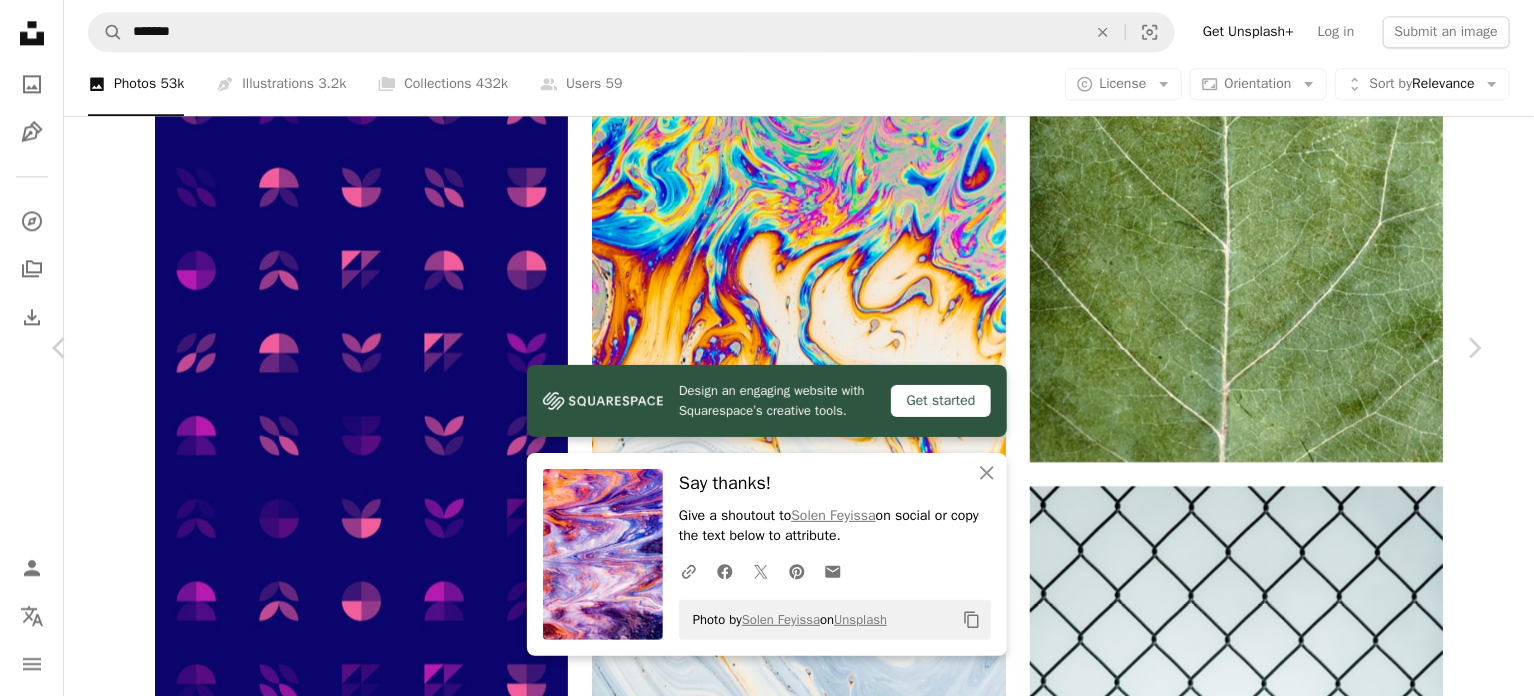 scroll, scrollTop: 2100, scrollLeft: 0, axis: vertical 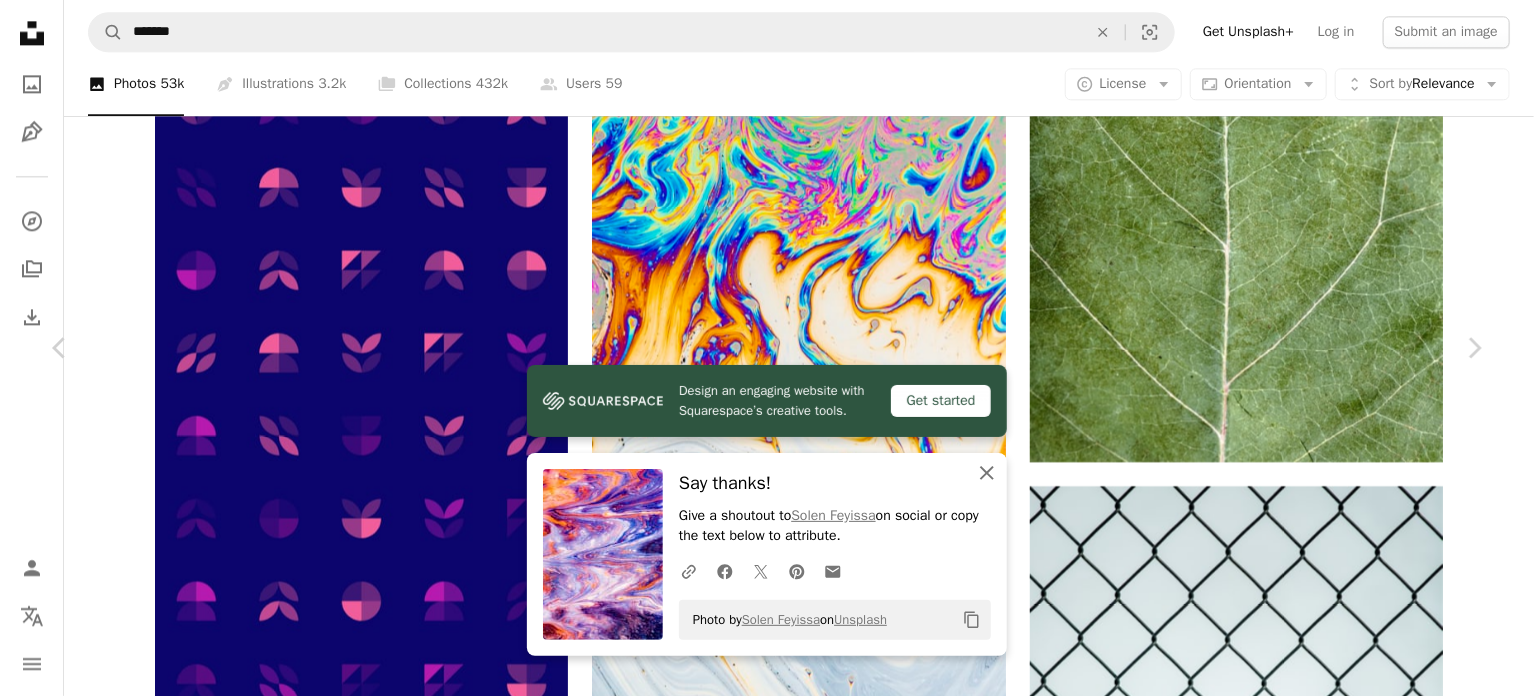 click on "An X shape" 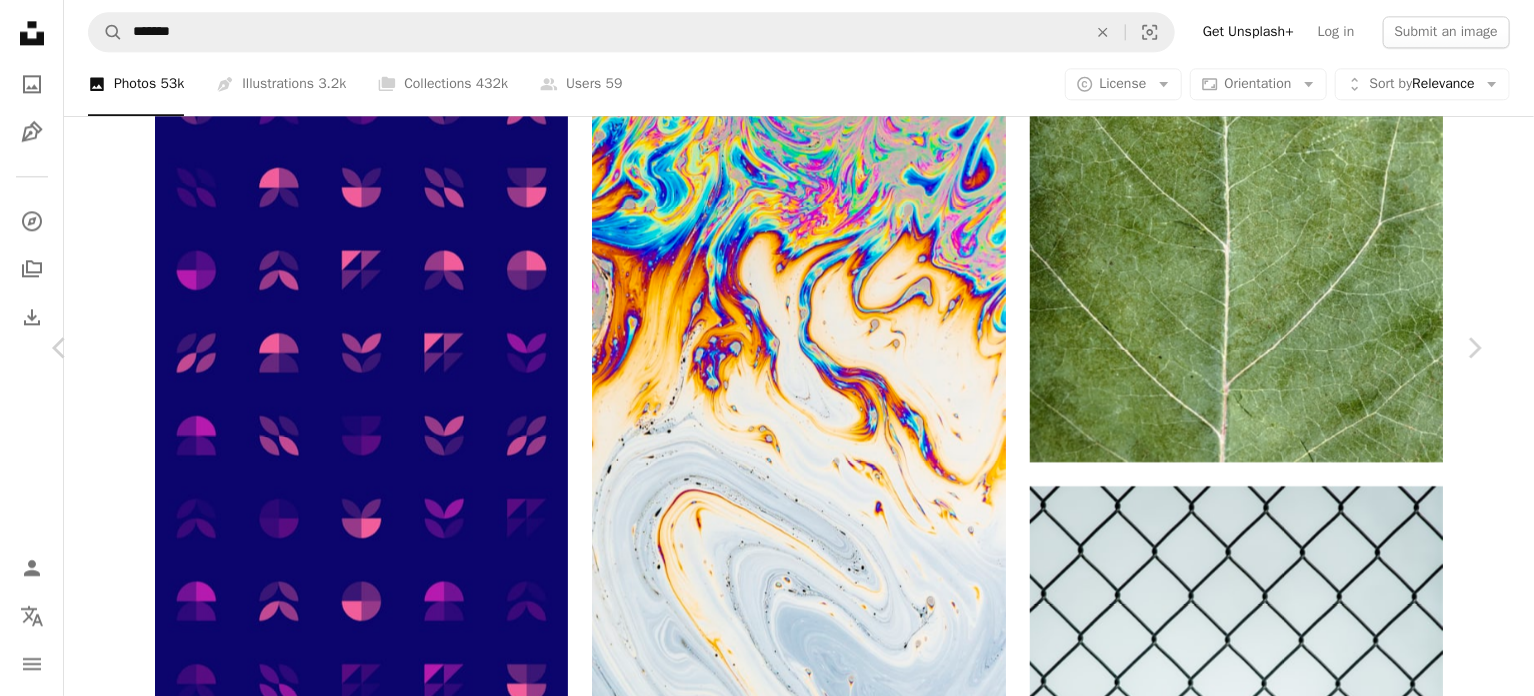 scroll, scrollTop: 3000, scrollLeft: 0, axis: vertical 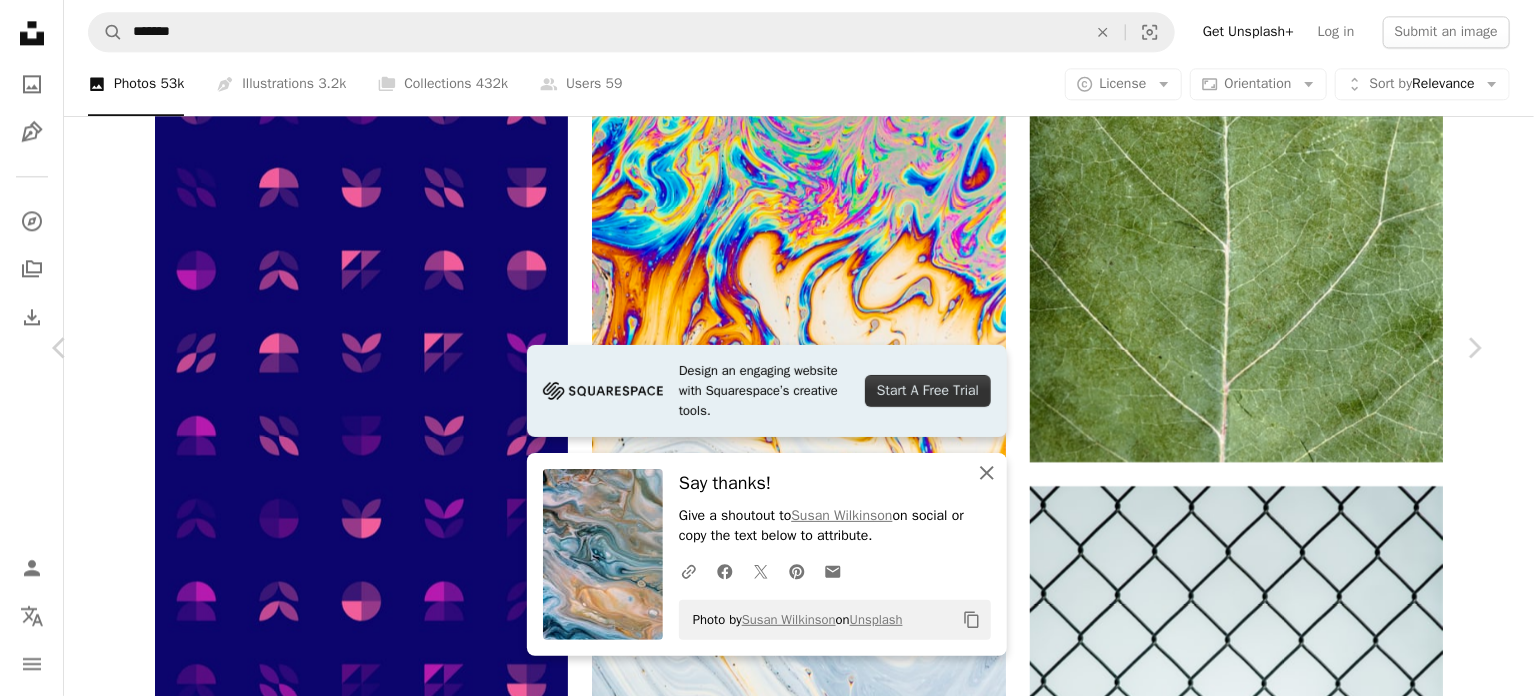 click on "An X shape" 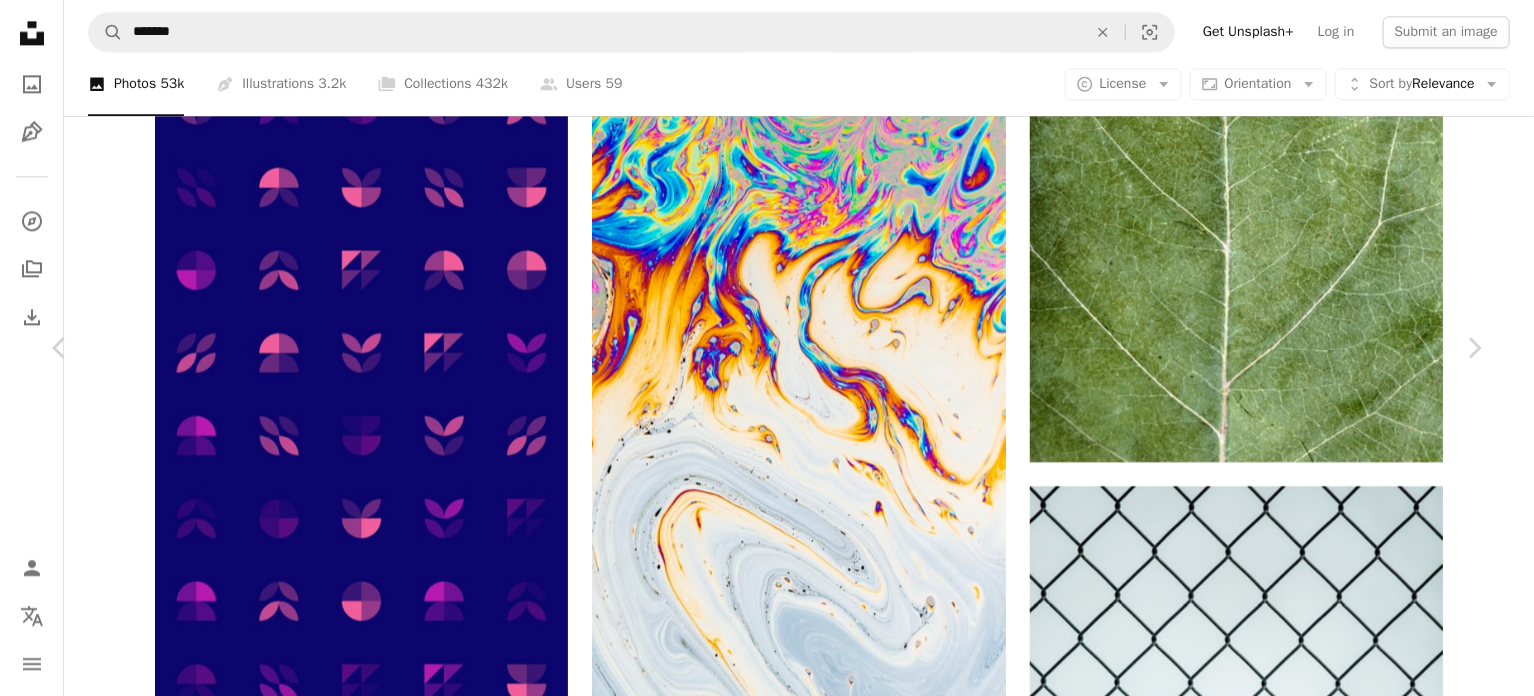 scroll, scrollTop: 10223, scrollLeft: 0, axis: vertical 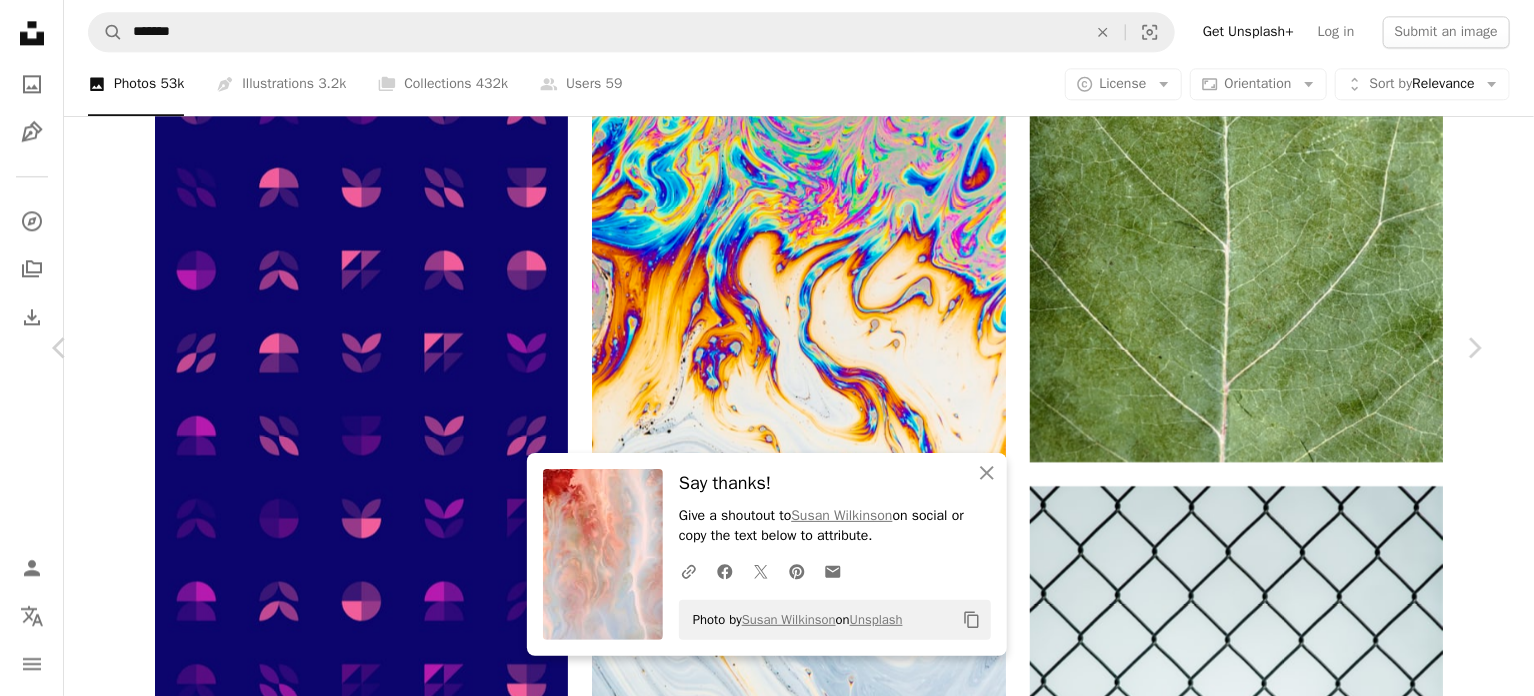 click on "Arrow pointing down" at bounding box center (498, 5371) 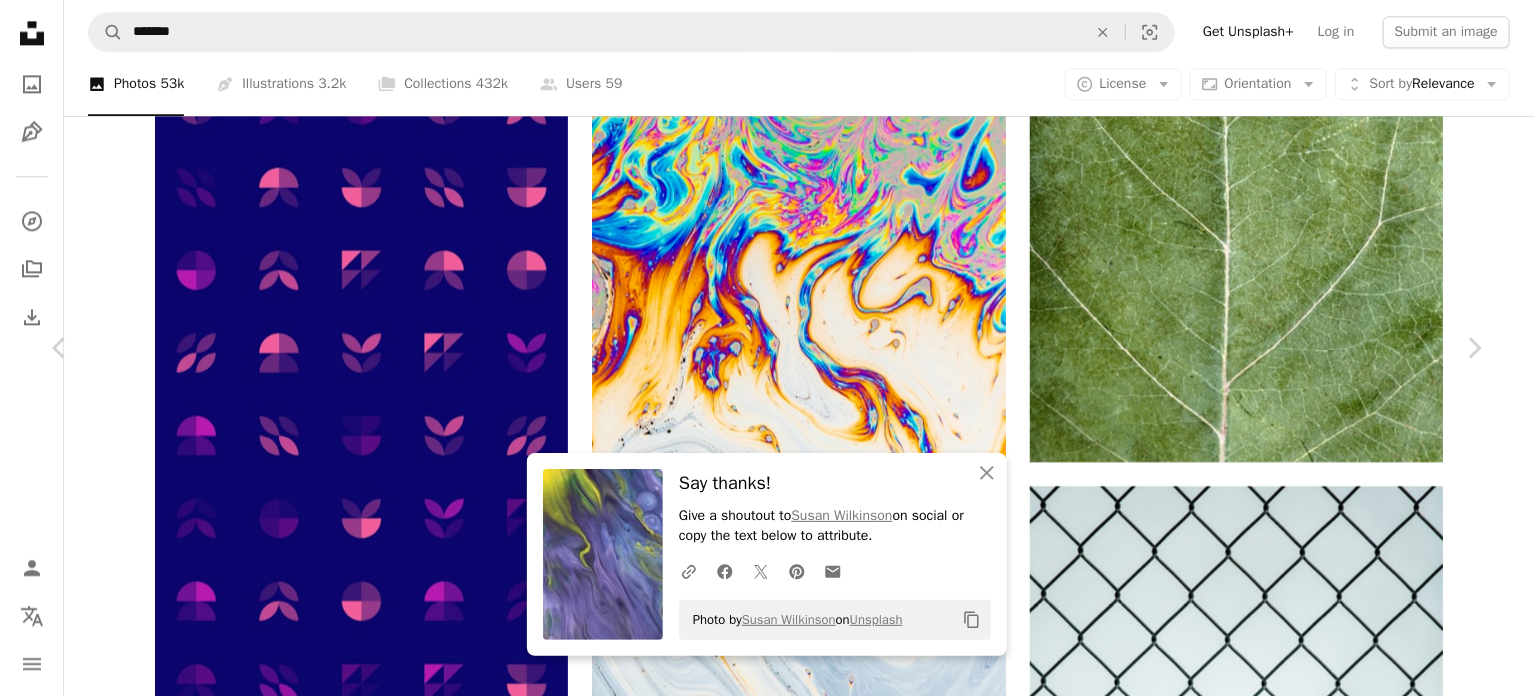 scroll, scrollTop: 13402, scrollLeft: 0, axis: vertical 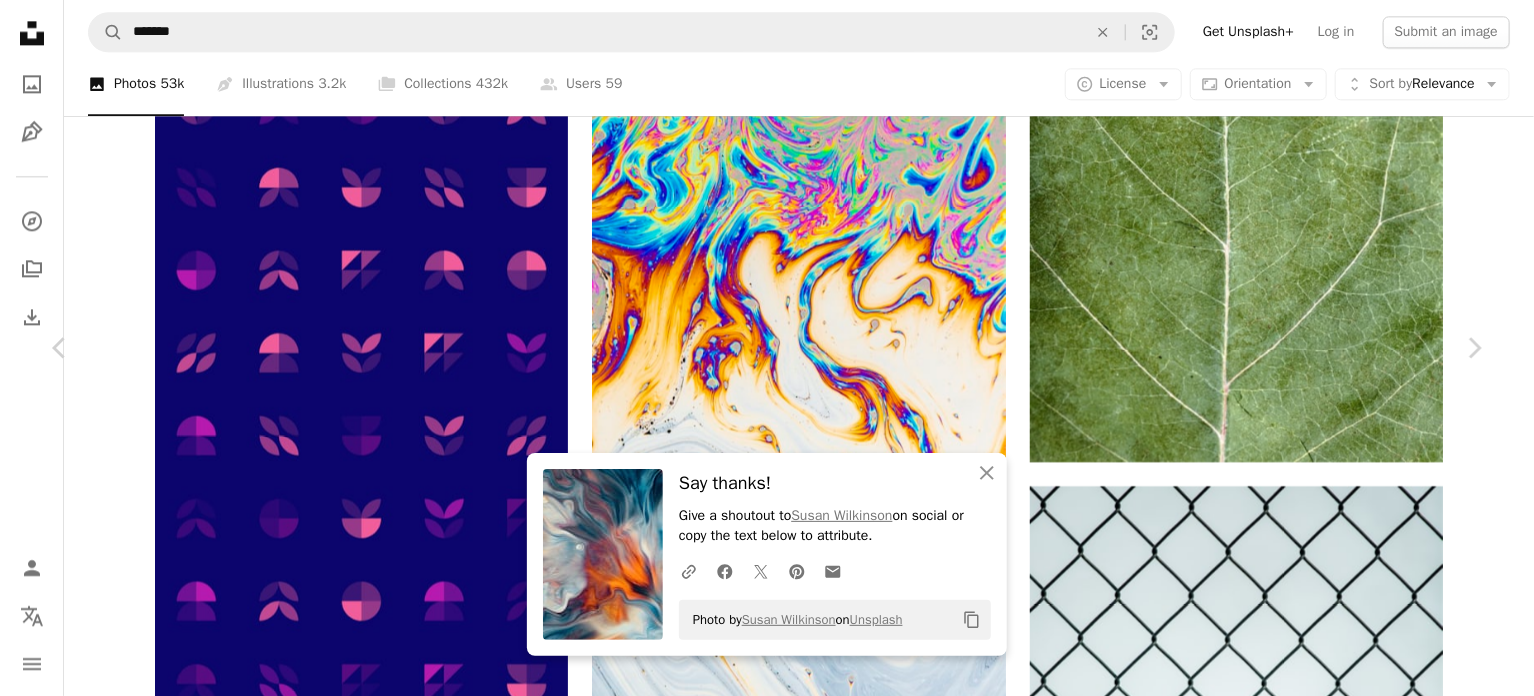 click on "Arrow pointing down" at bounding box center [917, 5250] 